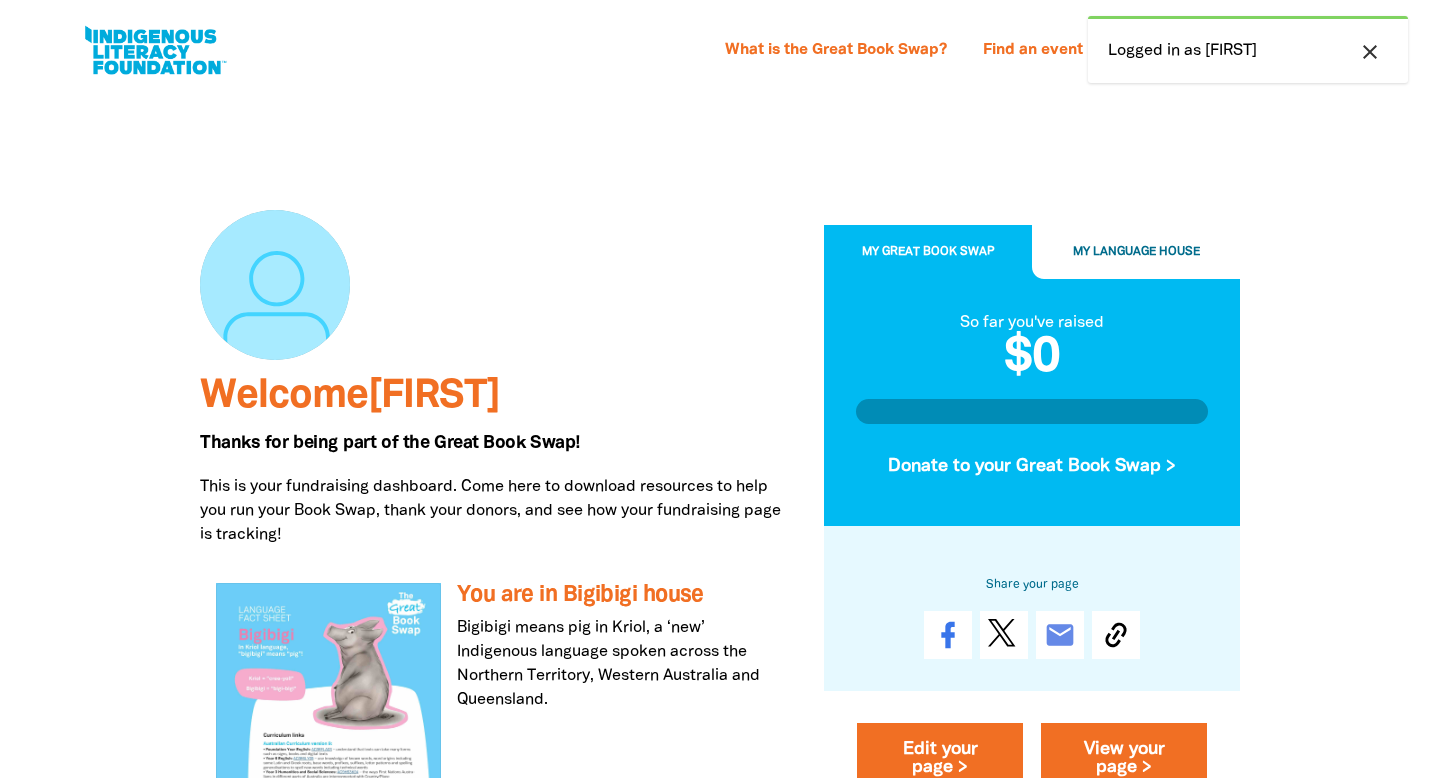 scroll, scrollTop: 141, scrollLeft: 0, axis: vertical 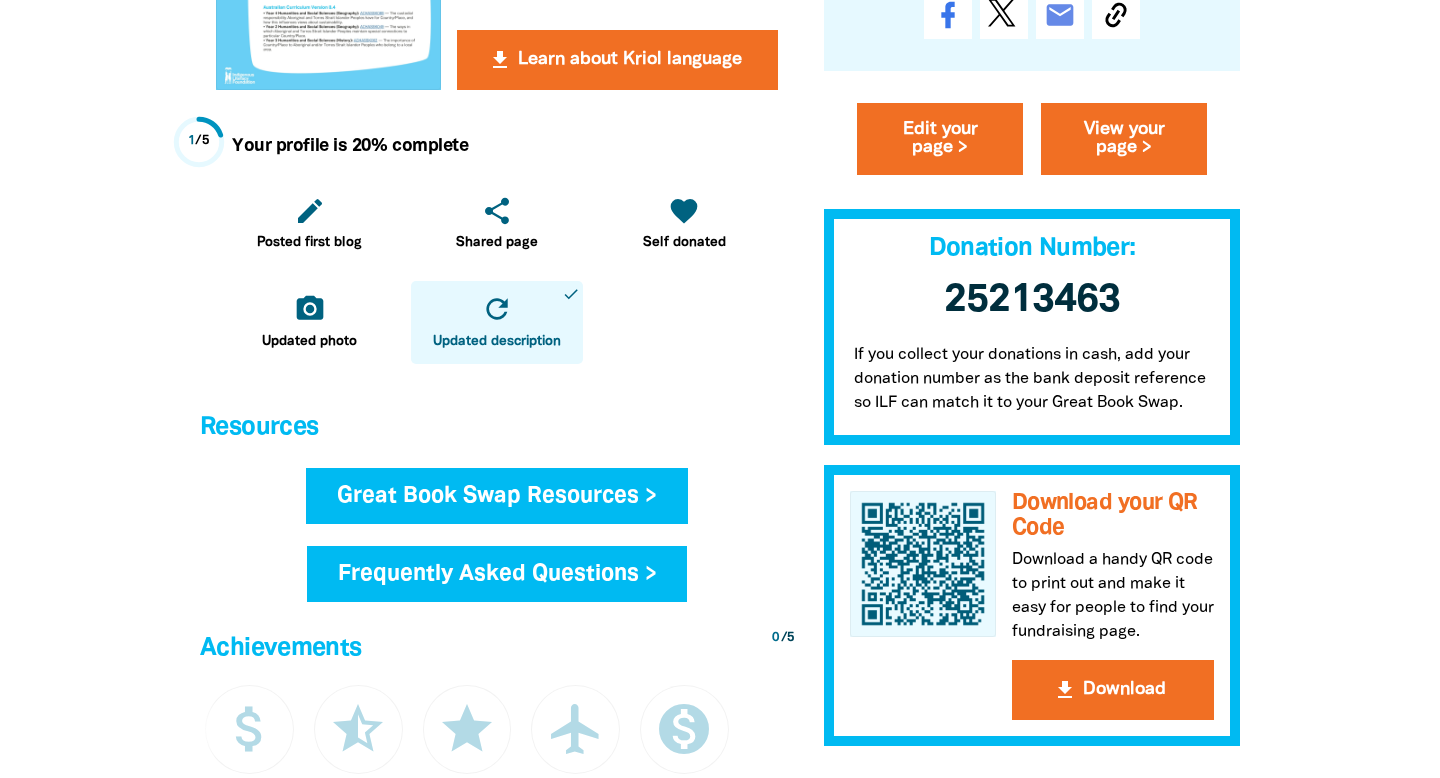 click on "Great Book Swap Resources >" at bounding box center [497, 496] 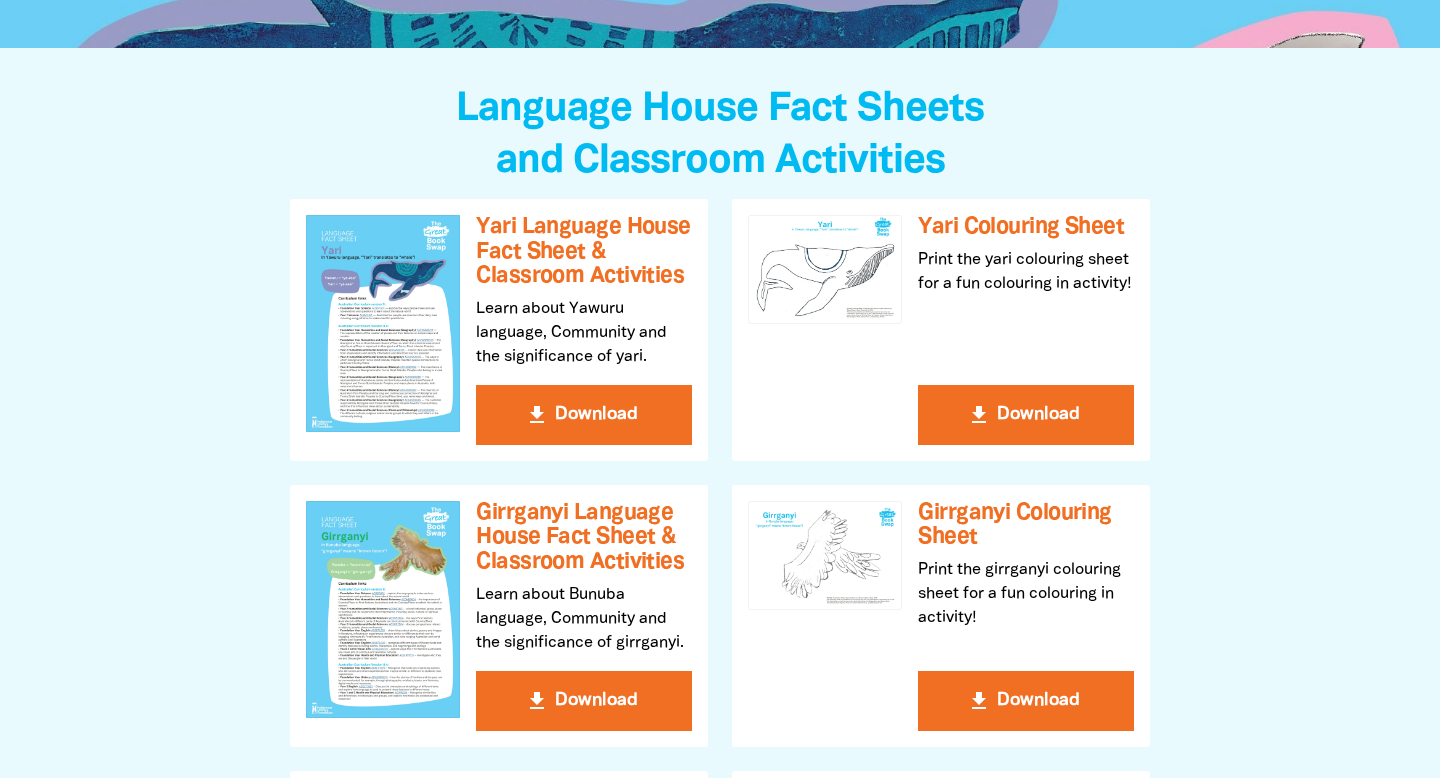 scroll, scrollTop: 479, scrollLeft: 0, axis: vertical 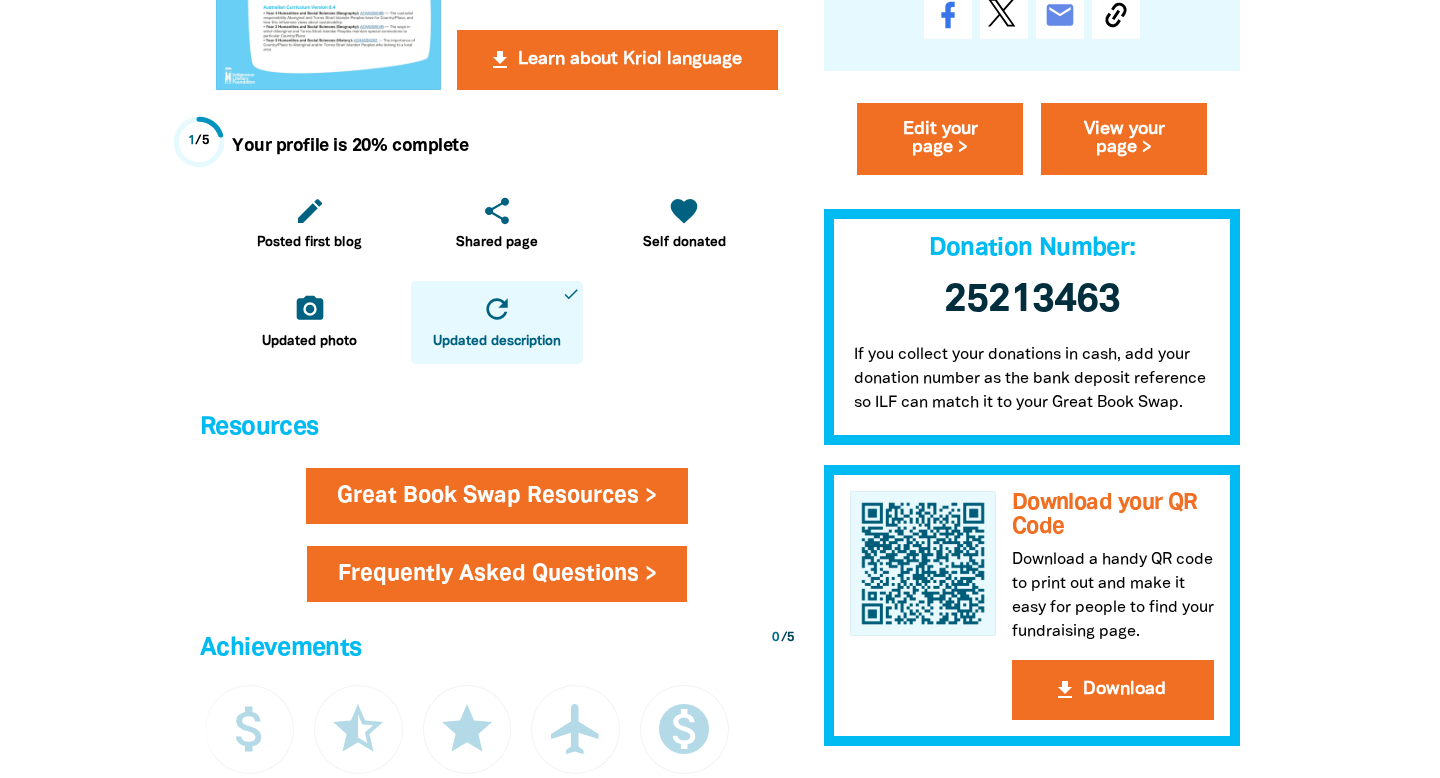 click on "Frequently Asked Questions >" at bounding box center (497, 574) 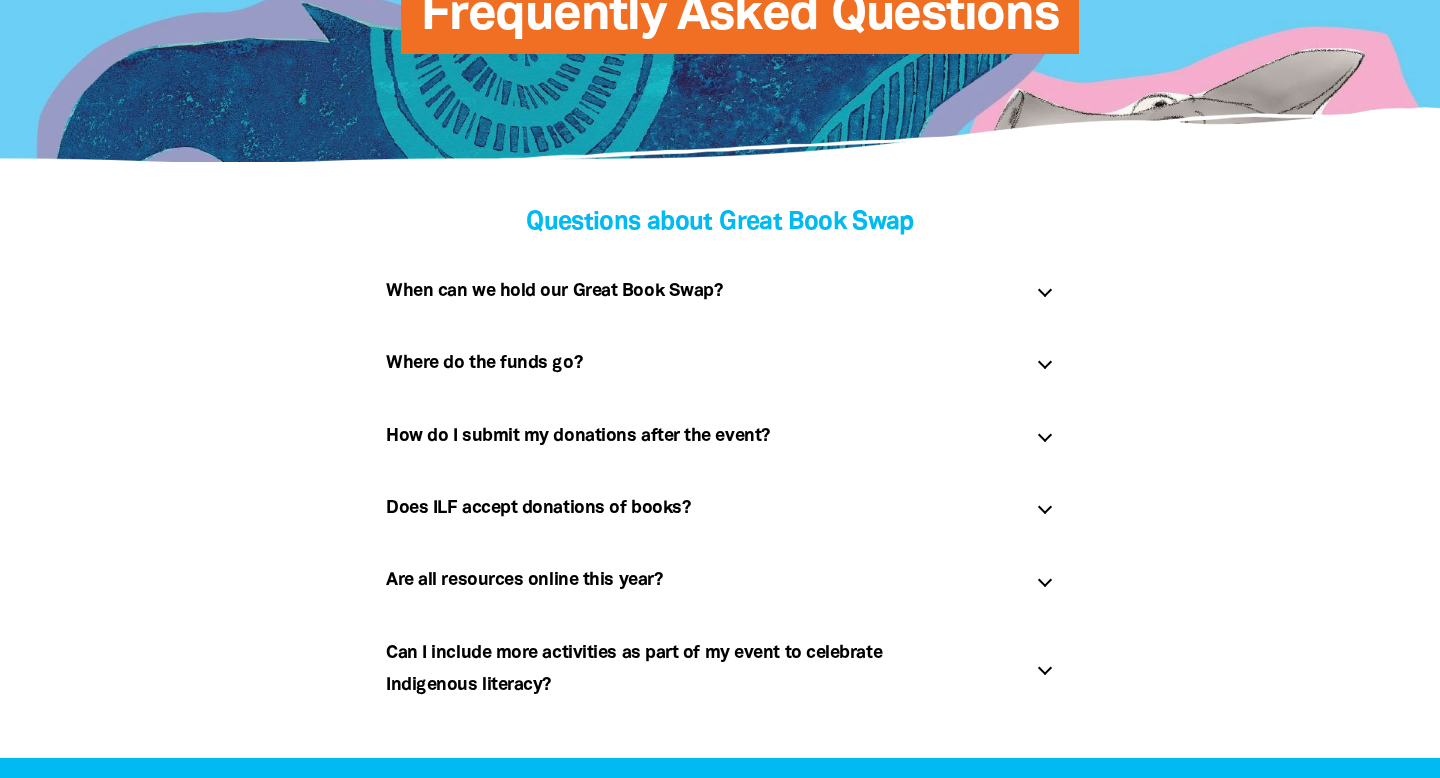scroll, scrollTop: 355, scrollLeft: 0, axis: vertical 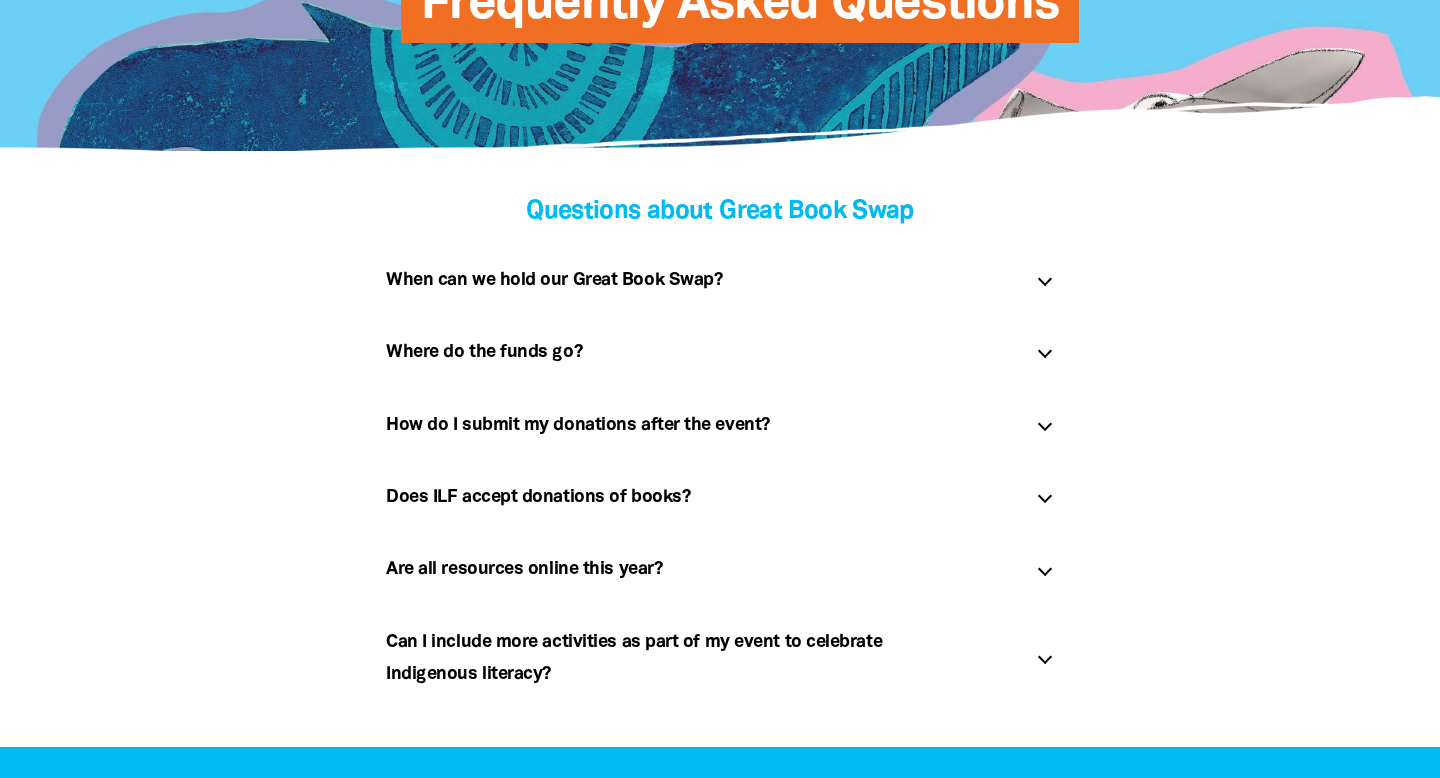 click on "When can we hold our Great Book Swap? link" at bounding box center [720, 280] 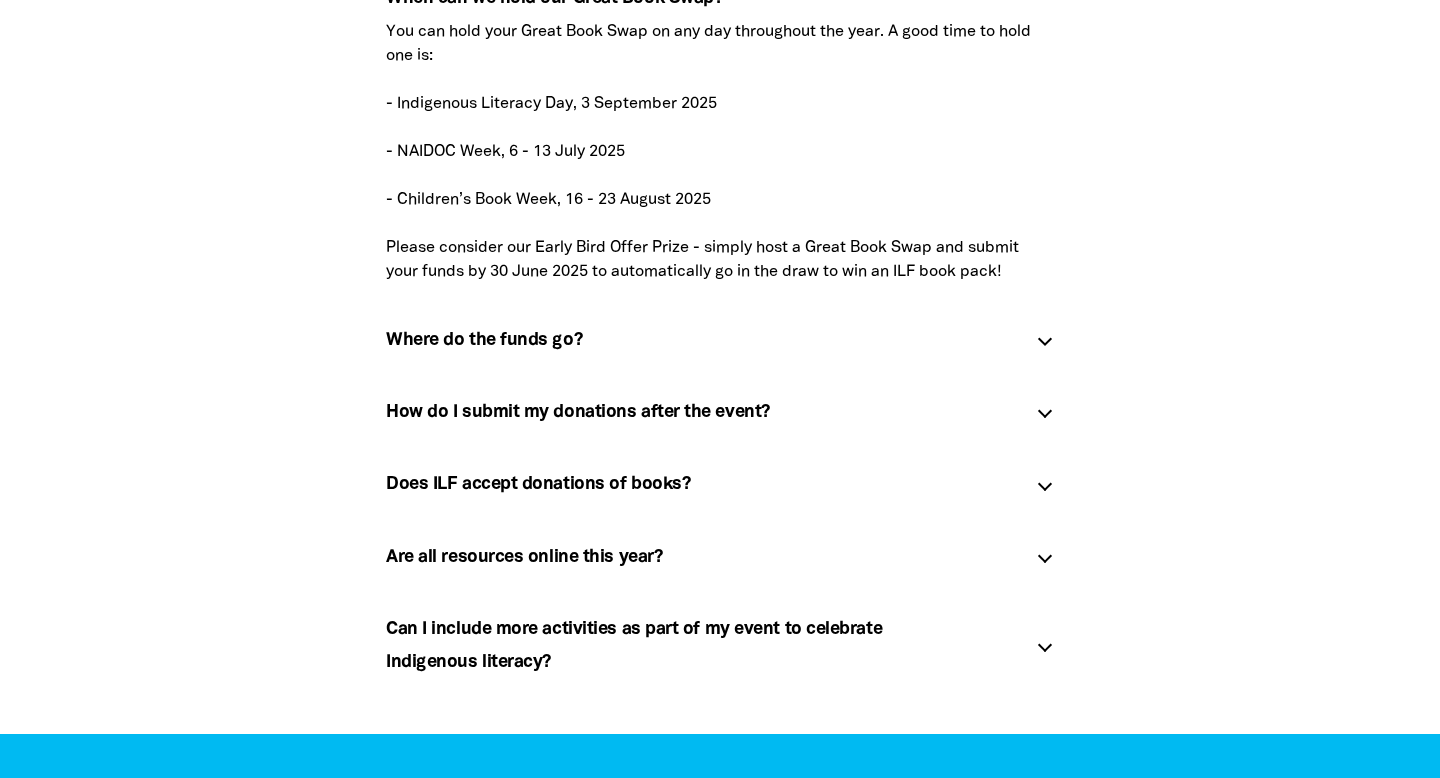 scroll, scrollTop: 646, scrollLeft: 0, axis: vertical 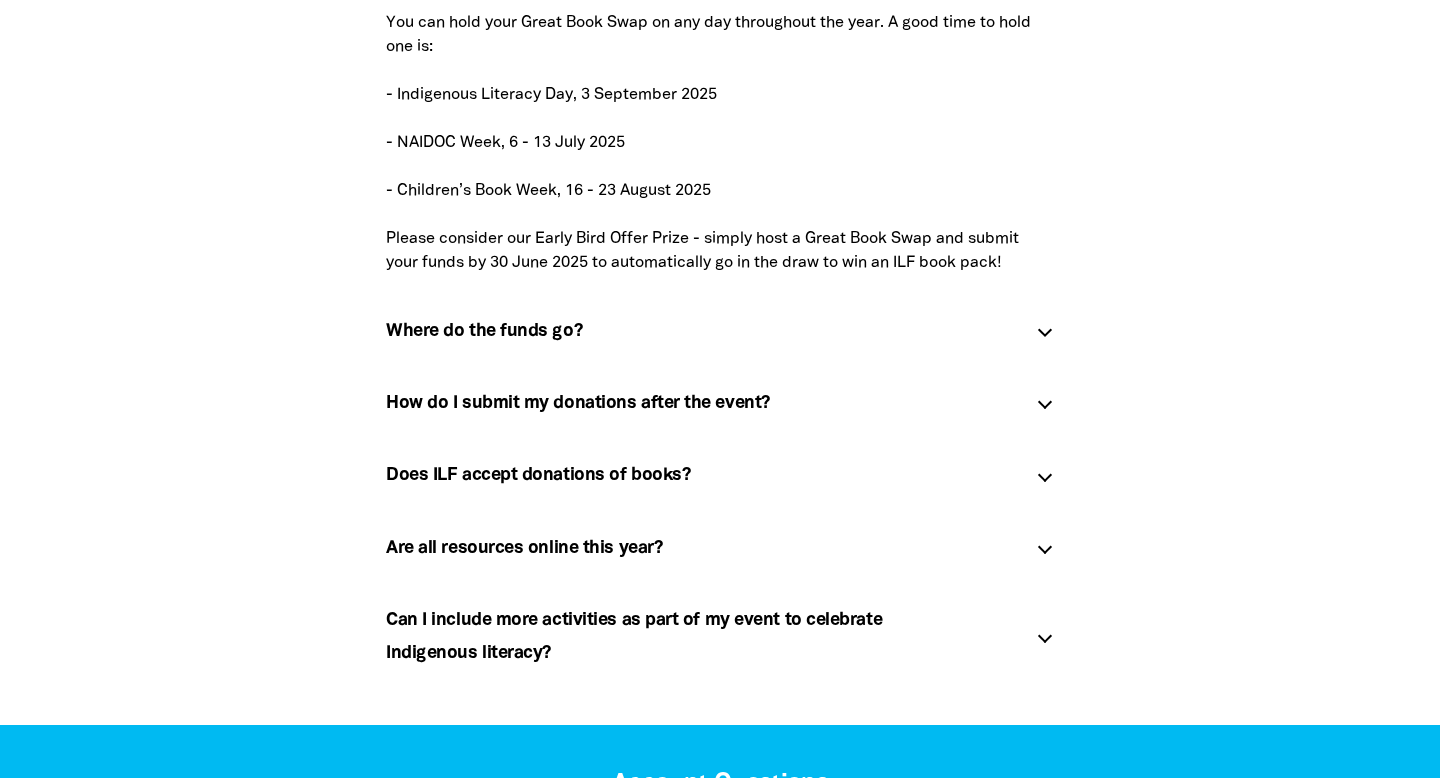 click at bounding box center [1045, 330] 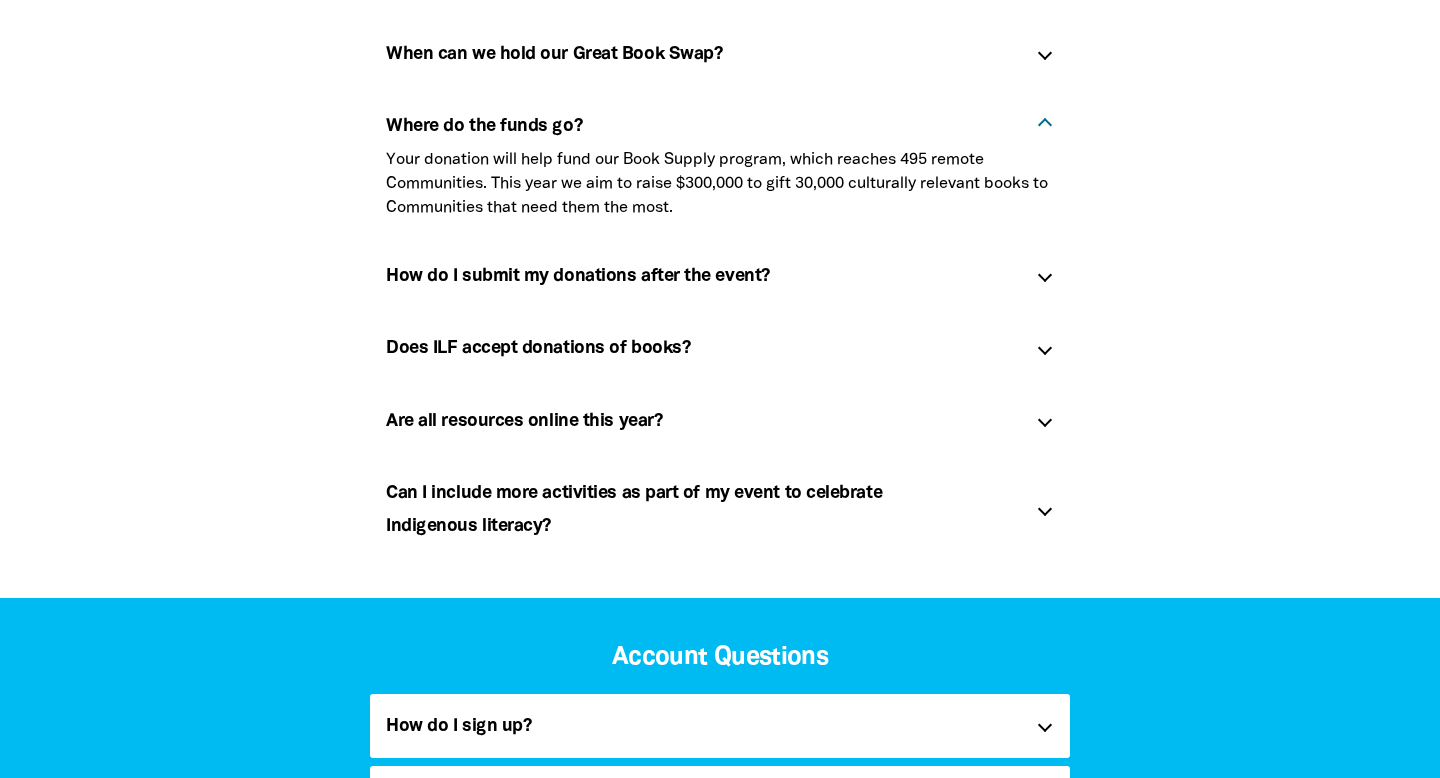 scroll, scrollTop: 582, scrollLeft: 0, axis: vertical 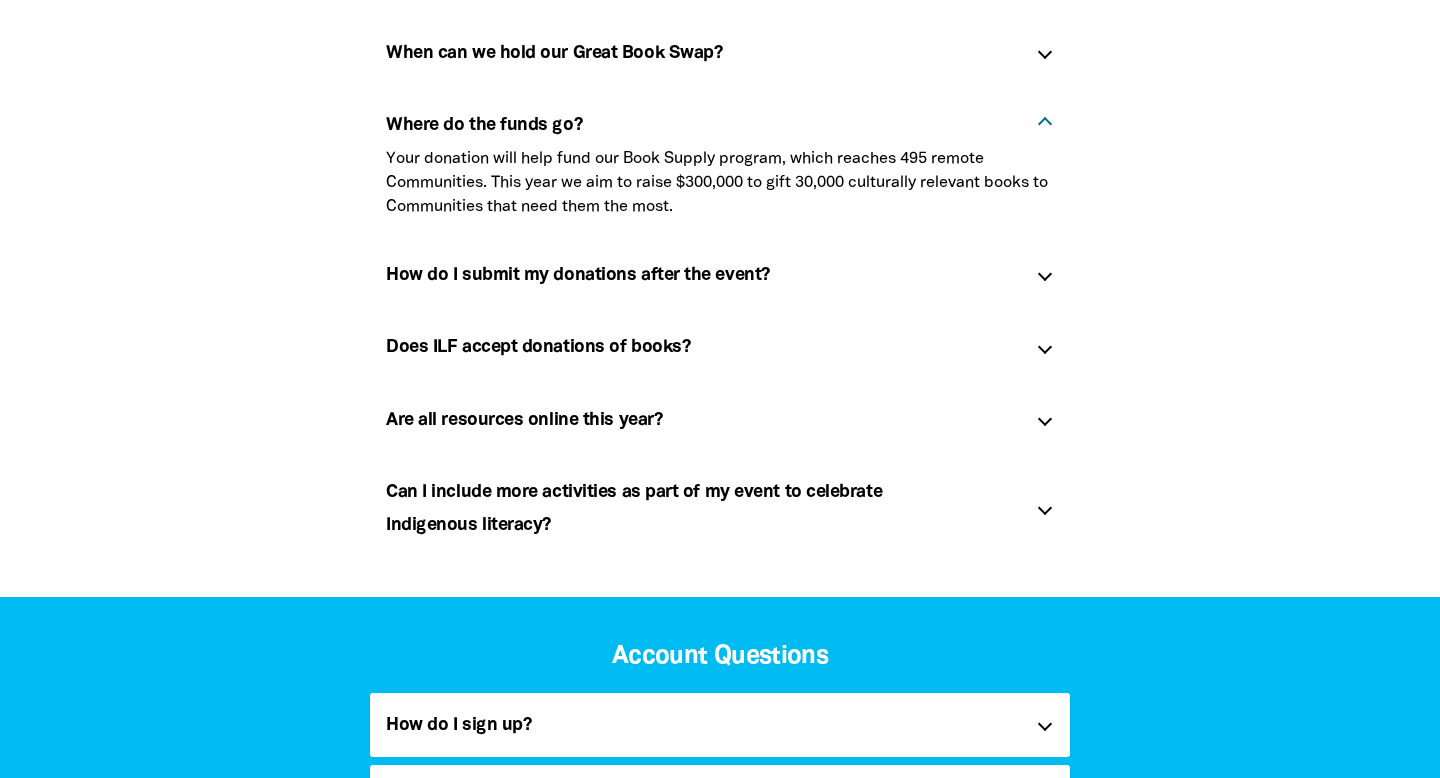 click on "How do I submit my donations after the event? link" at bounding box center [720, 275] 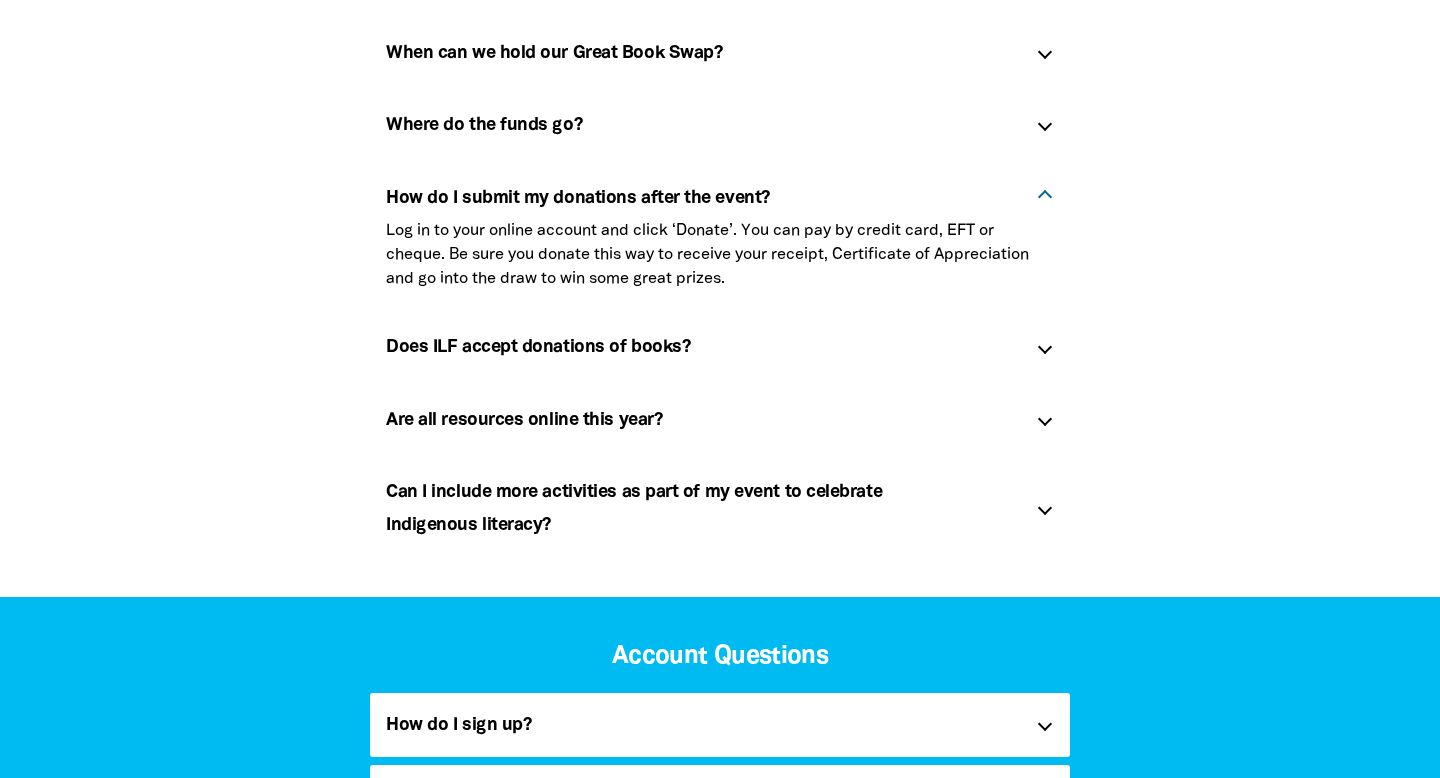 click at bounding box center [1045, 346] 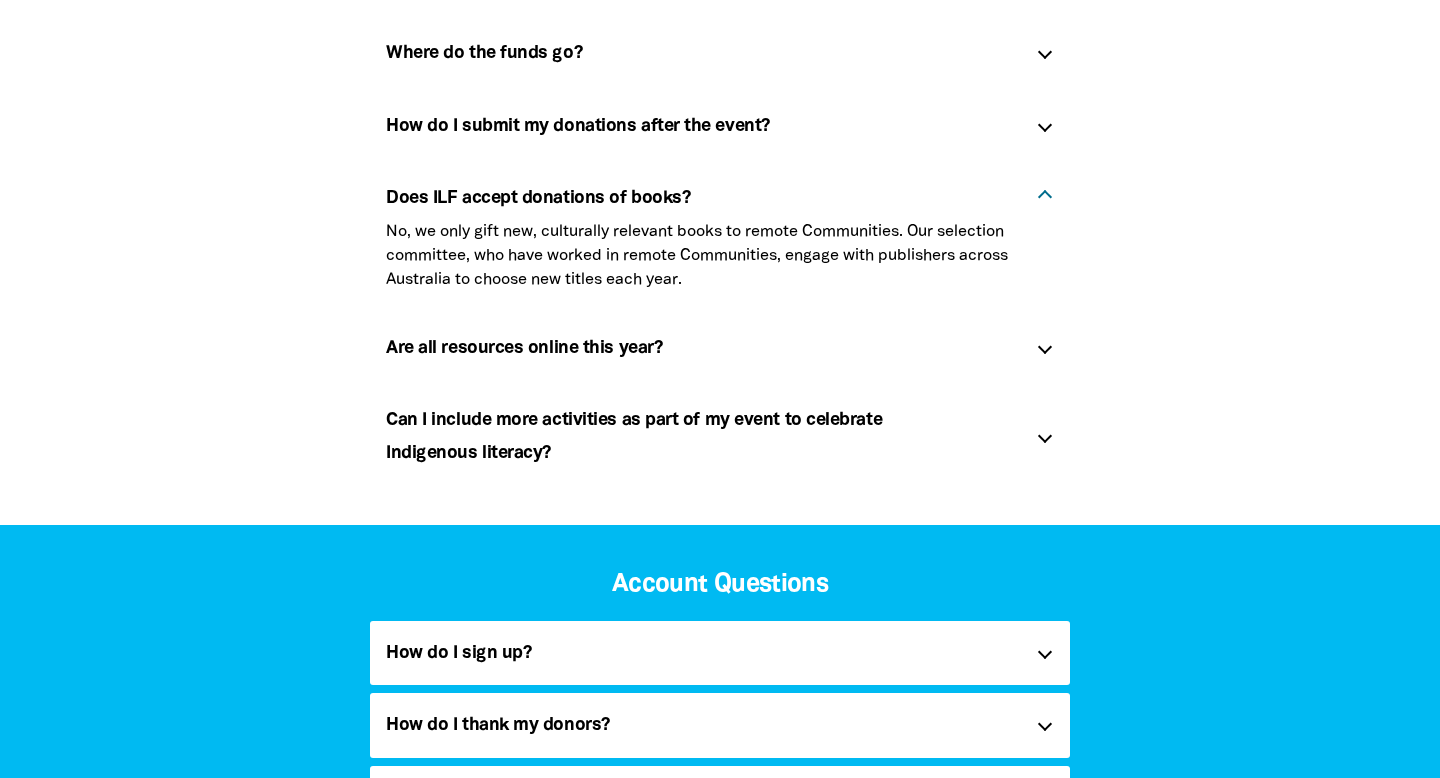 click at bounding box center (1045, 347) 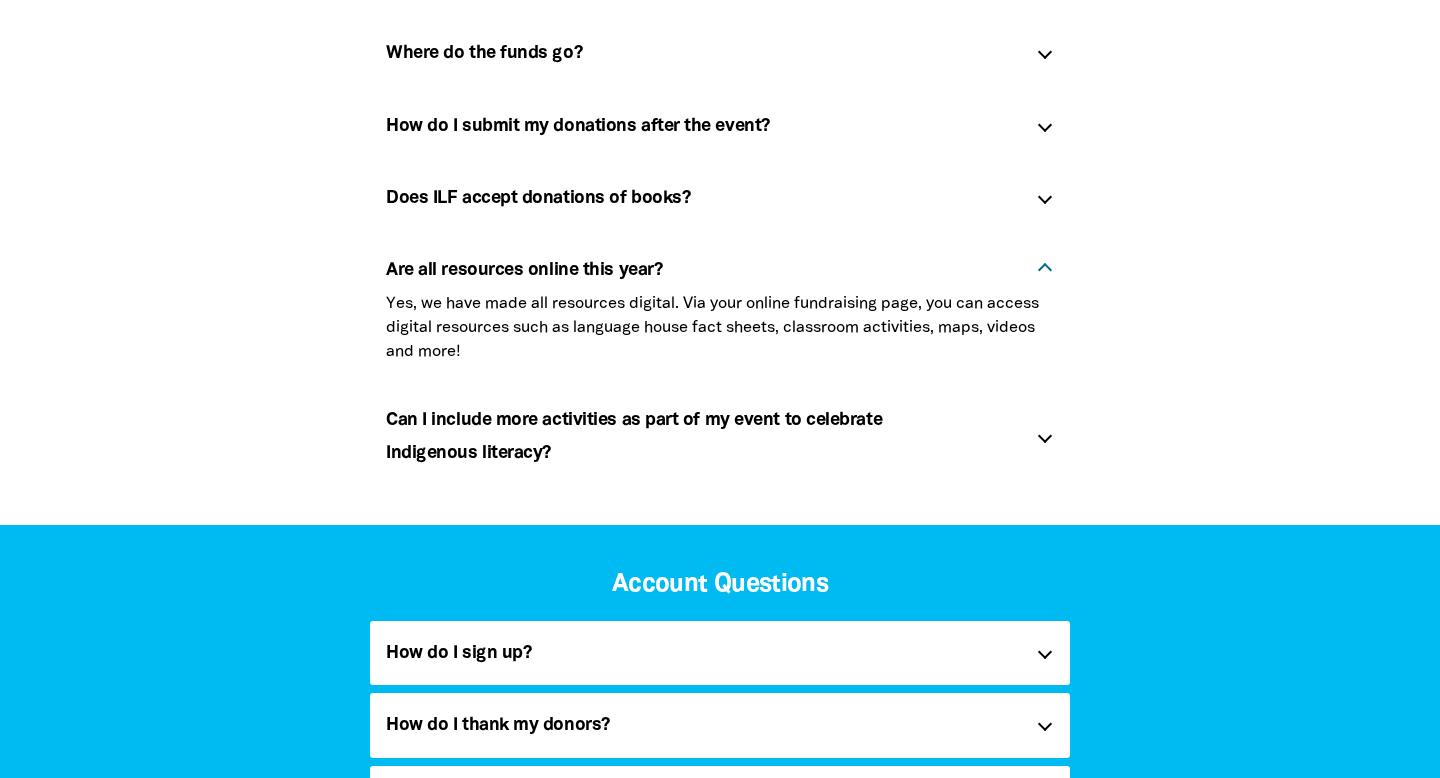 scroll, scrollTop: 670, scrollLeft: 0, axis: vertical 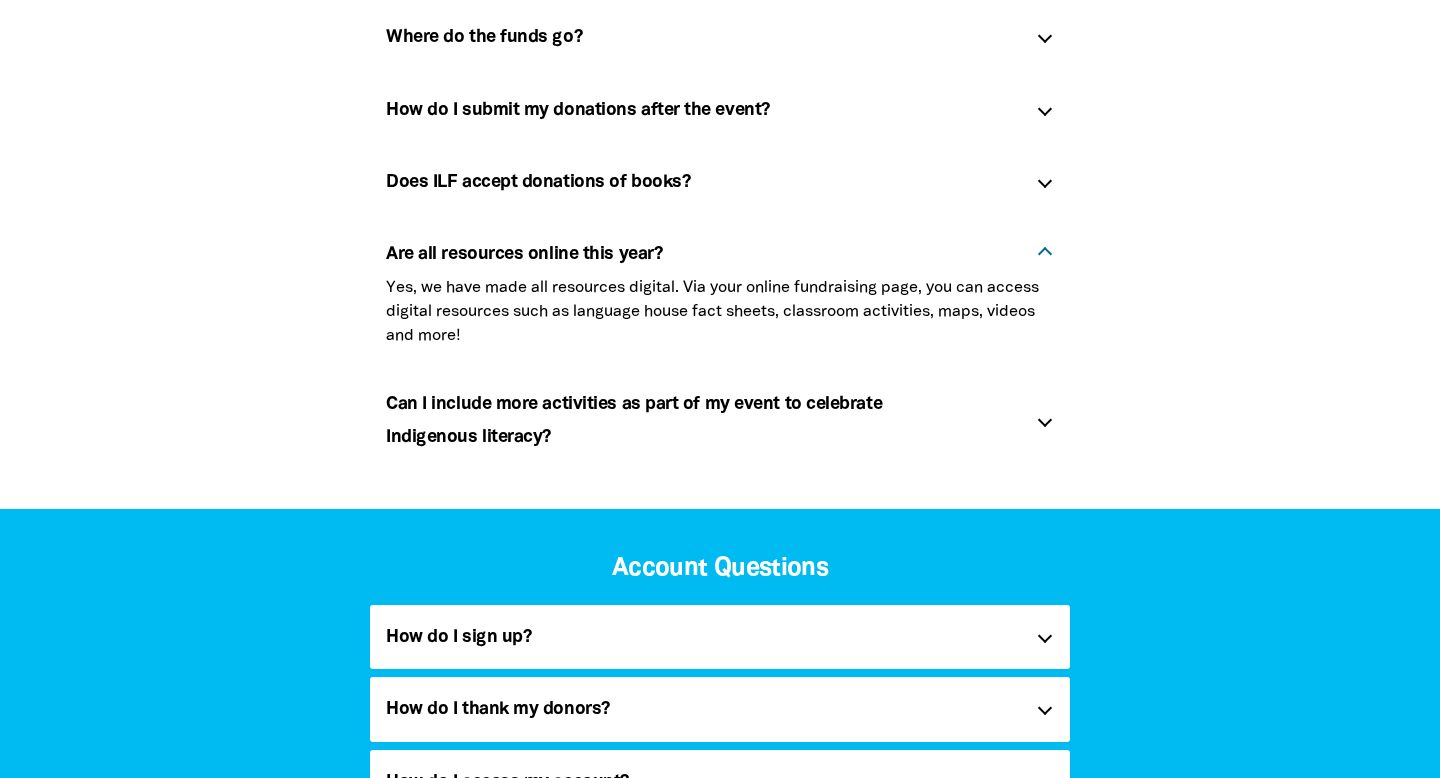 click on "Can I include more activities as part of my event to celebrate Indigenous literacy? link" at bounding box center [720, 420] 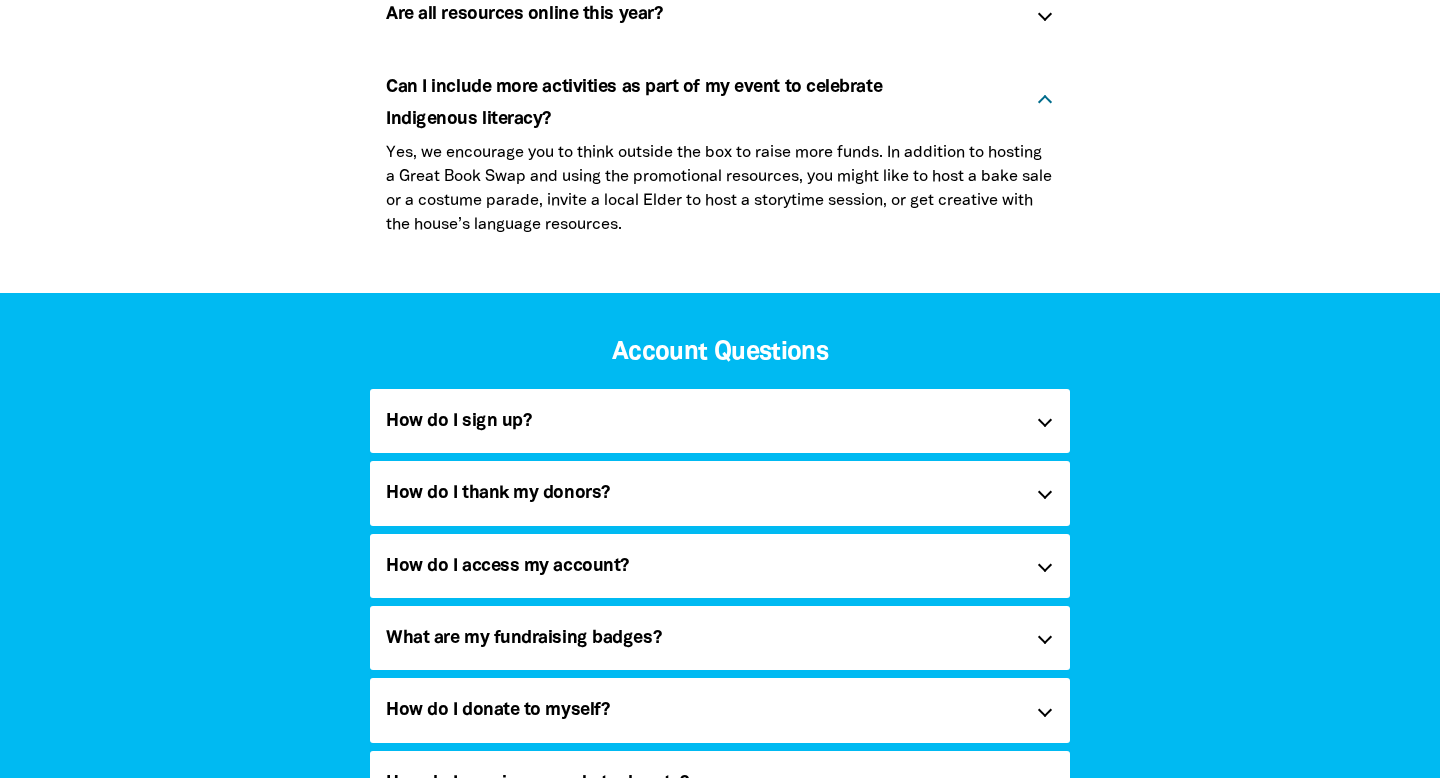 scroll, scrollTop: 1057, scrollLeft: 0, axis: vertical 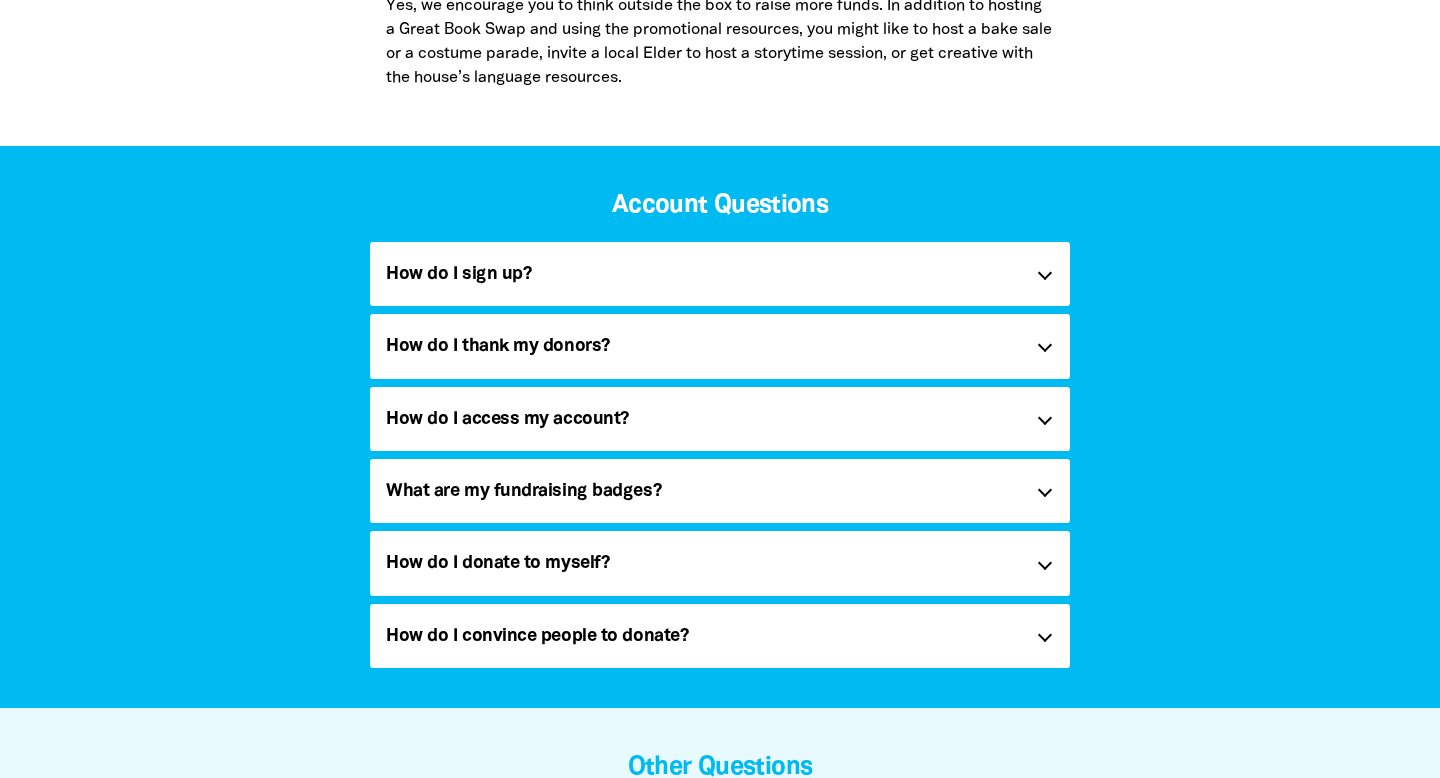 click on "What are my fundraising badges? link" at bounding box center (720, 491) 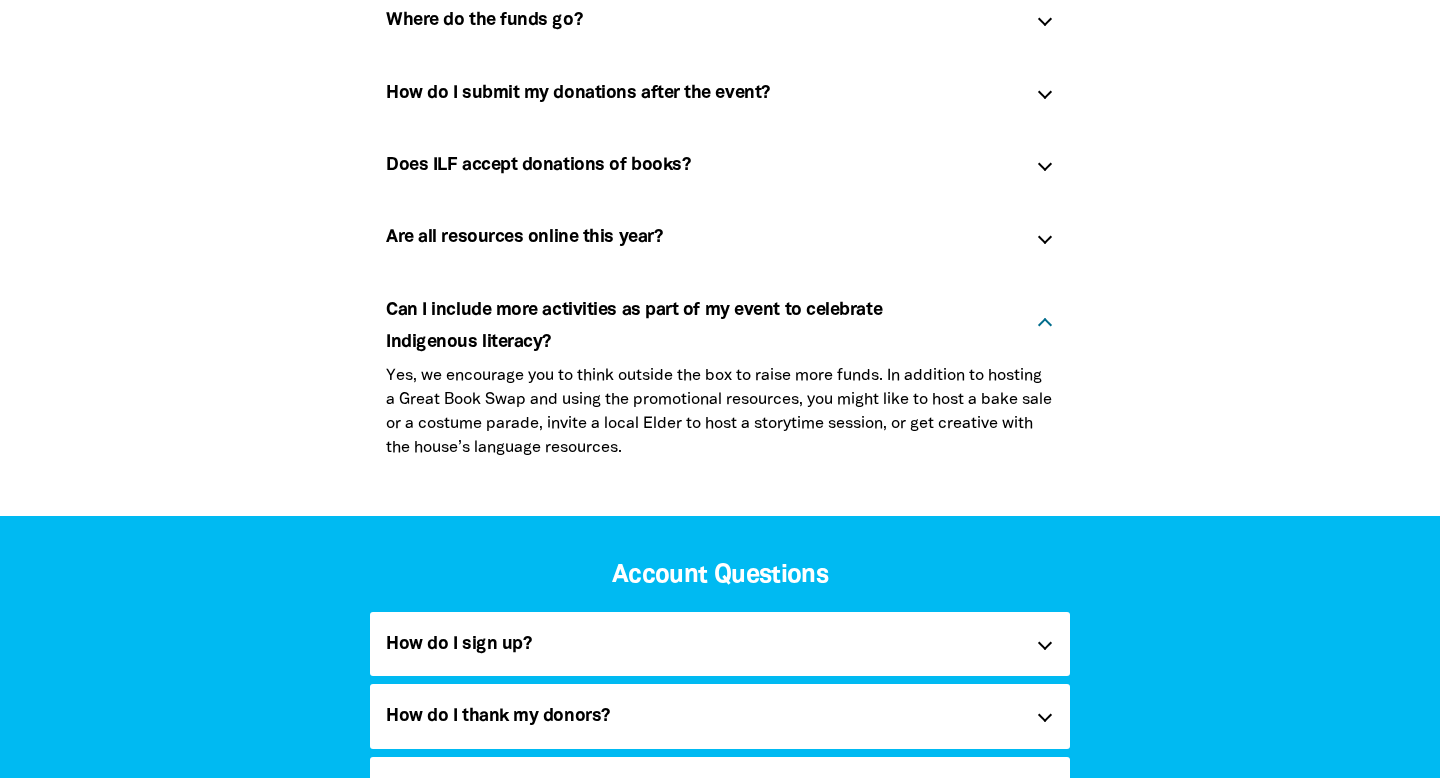 scroll, scrollTop: 0, scrollLeft: 0, axis: both 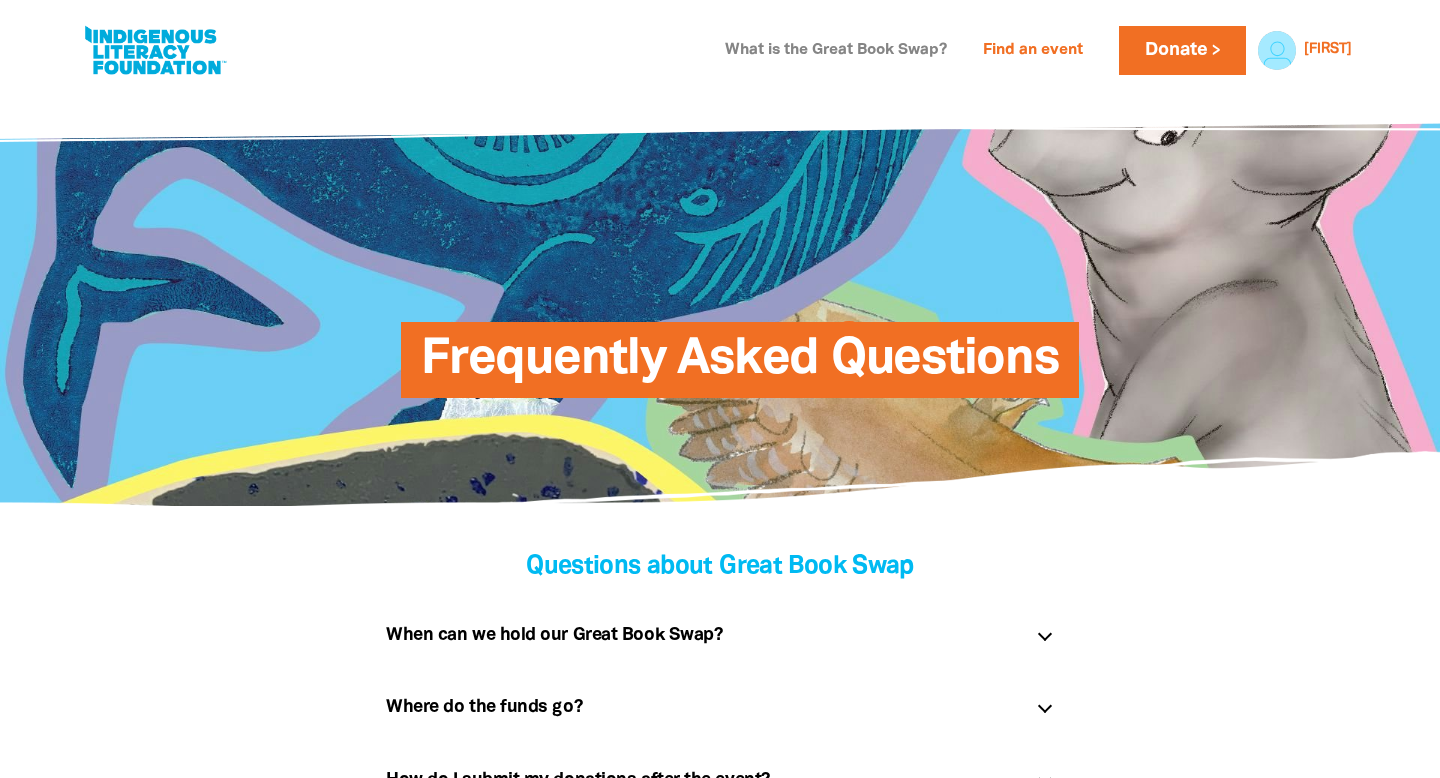 click on "What is the Great Book Swap?" at bounding box center [836, 51] 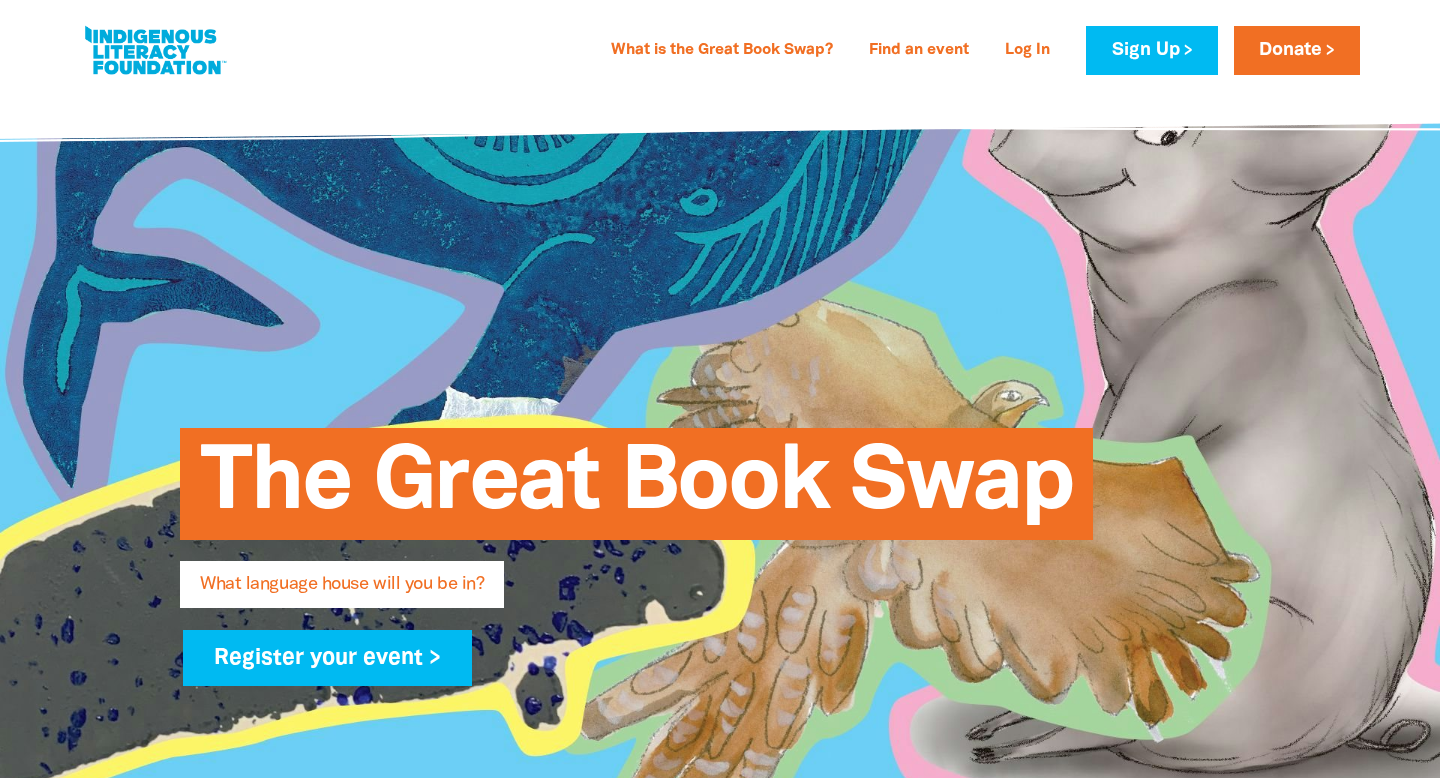 scroll, scrollTop: 1063, scrollLeft: 0, axis: vertical 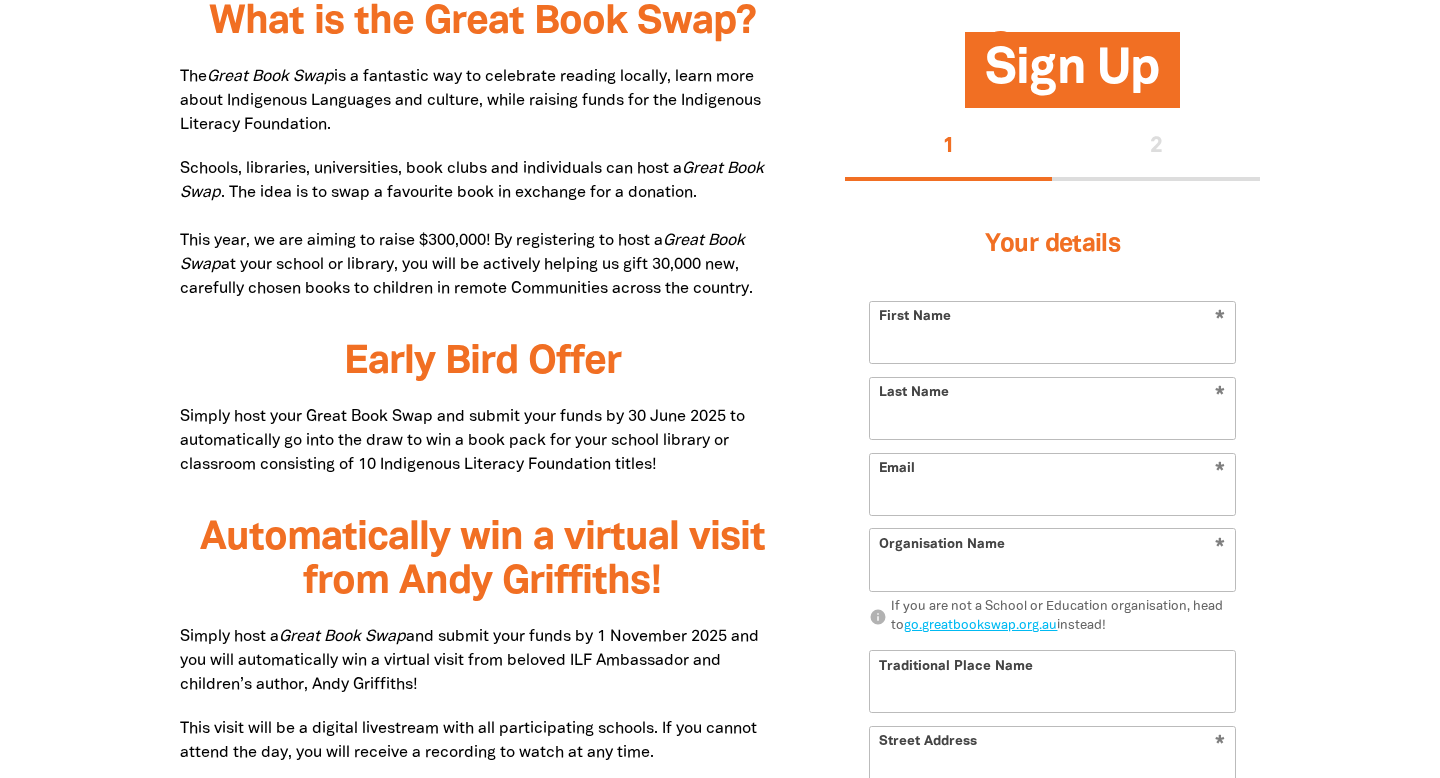 type on "[FIRST]" 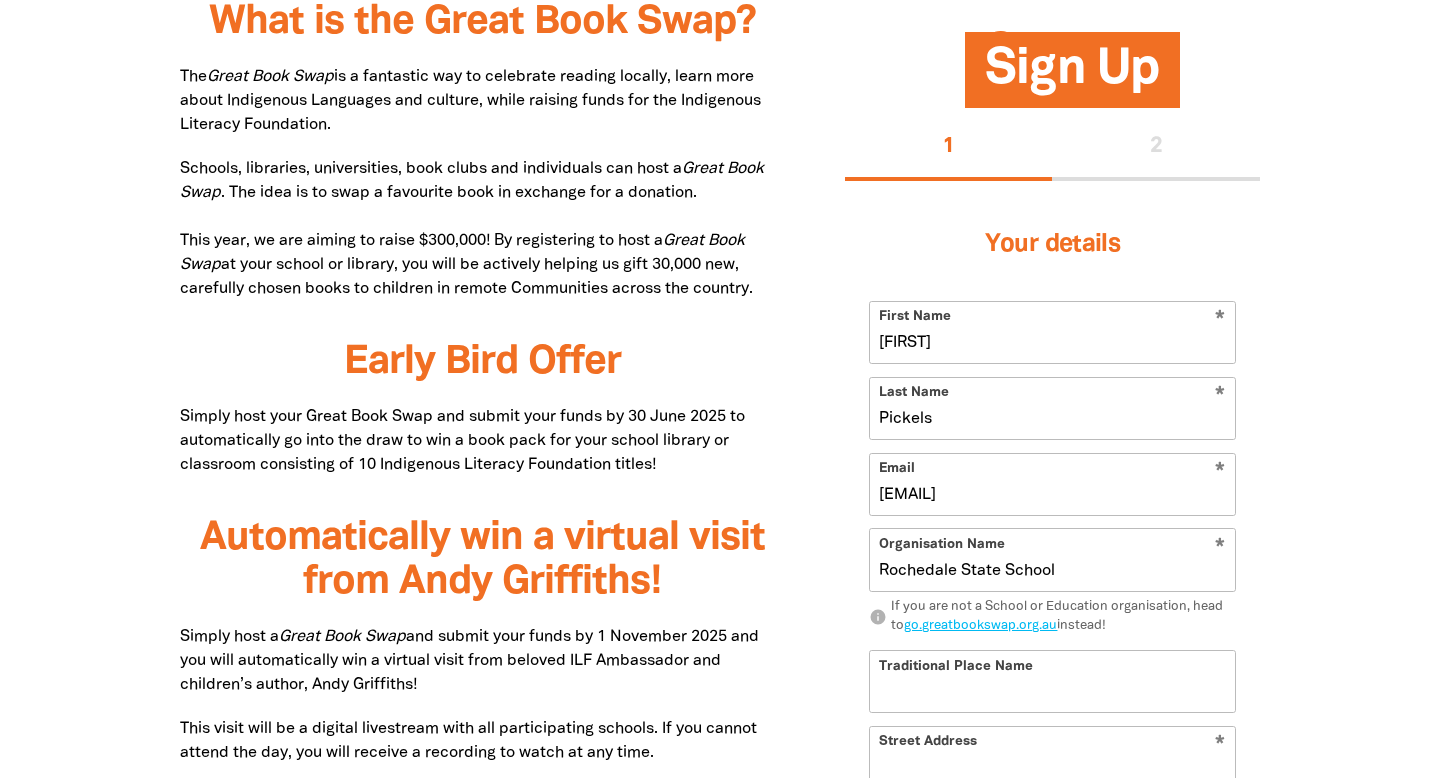 select on "primary-school" 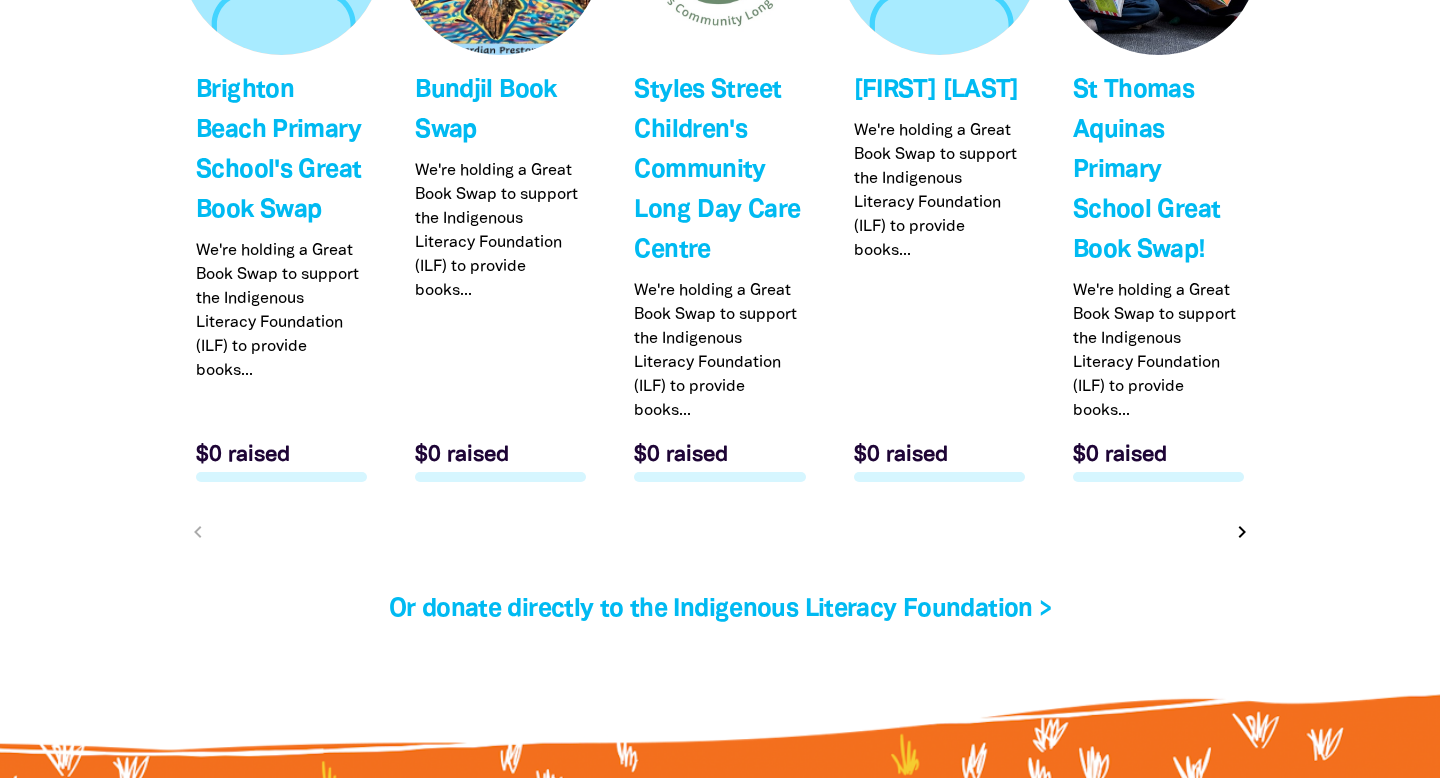 scroll, scrollTop: 6402, scrollLeft: 0, axis: vertical 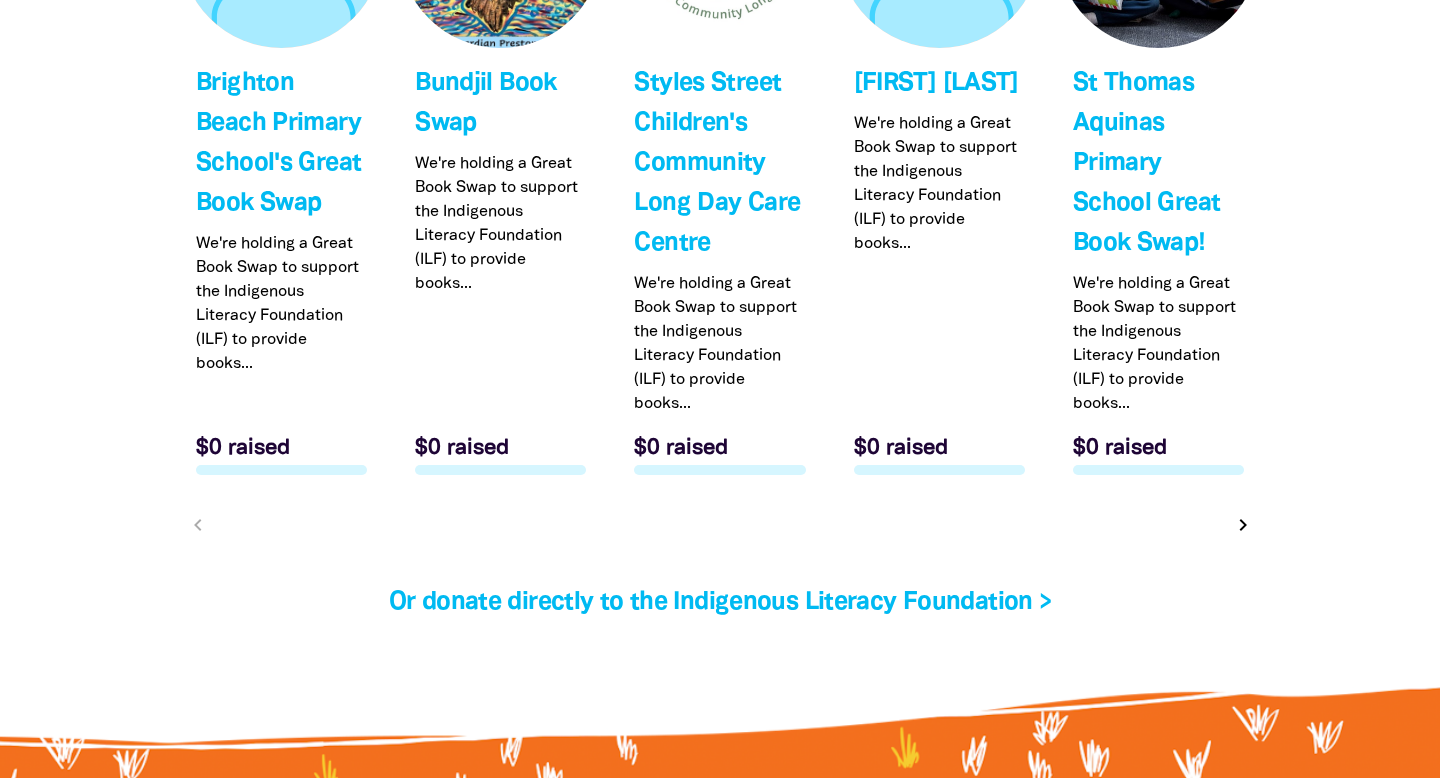 click on "chevron_right" at bounding box center (1243, 525) 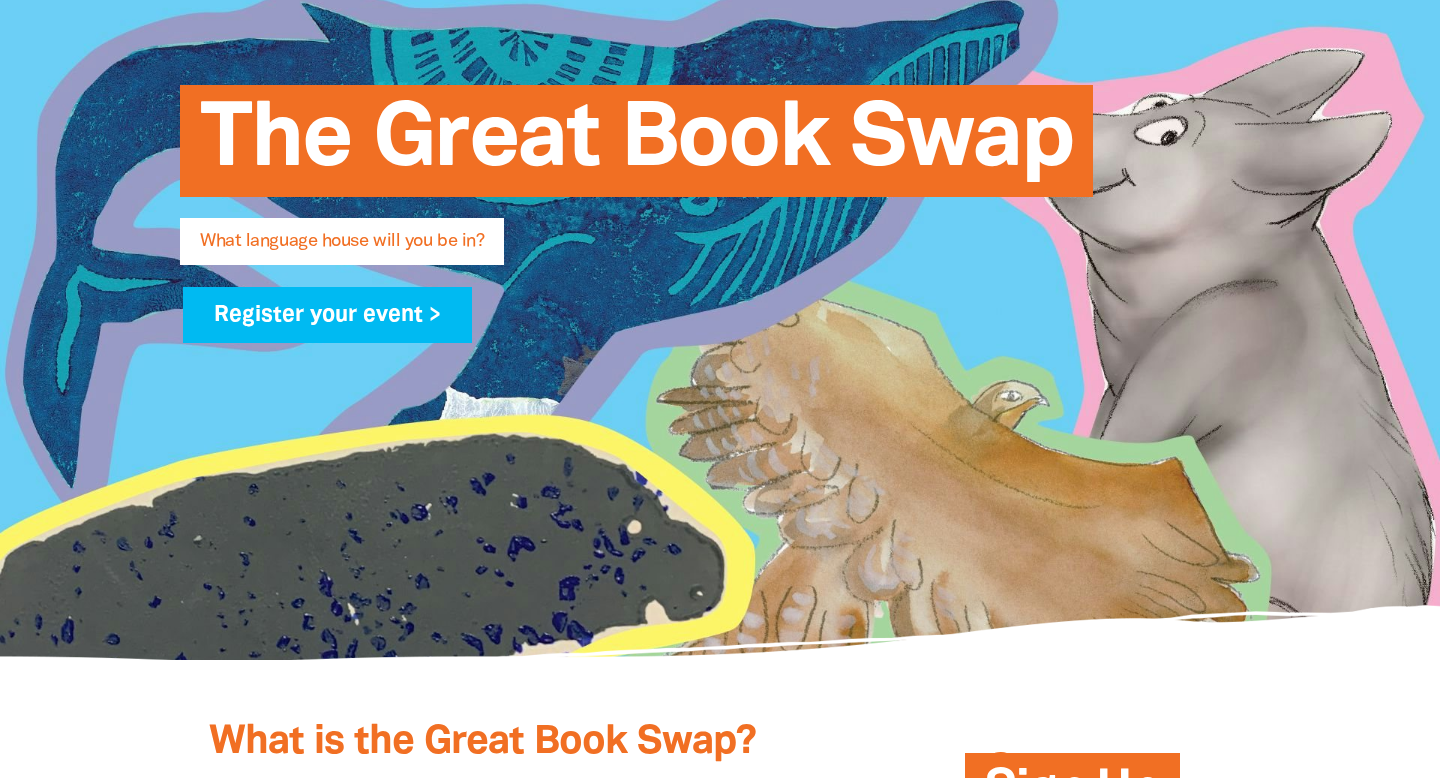 scroll, scrollTop: 0, scrollLeft: 0, axis: both 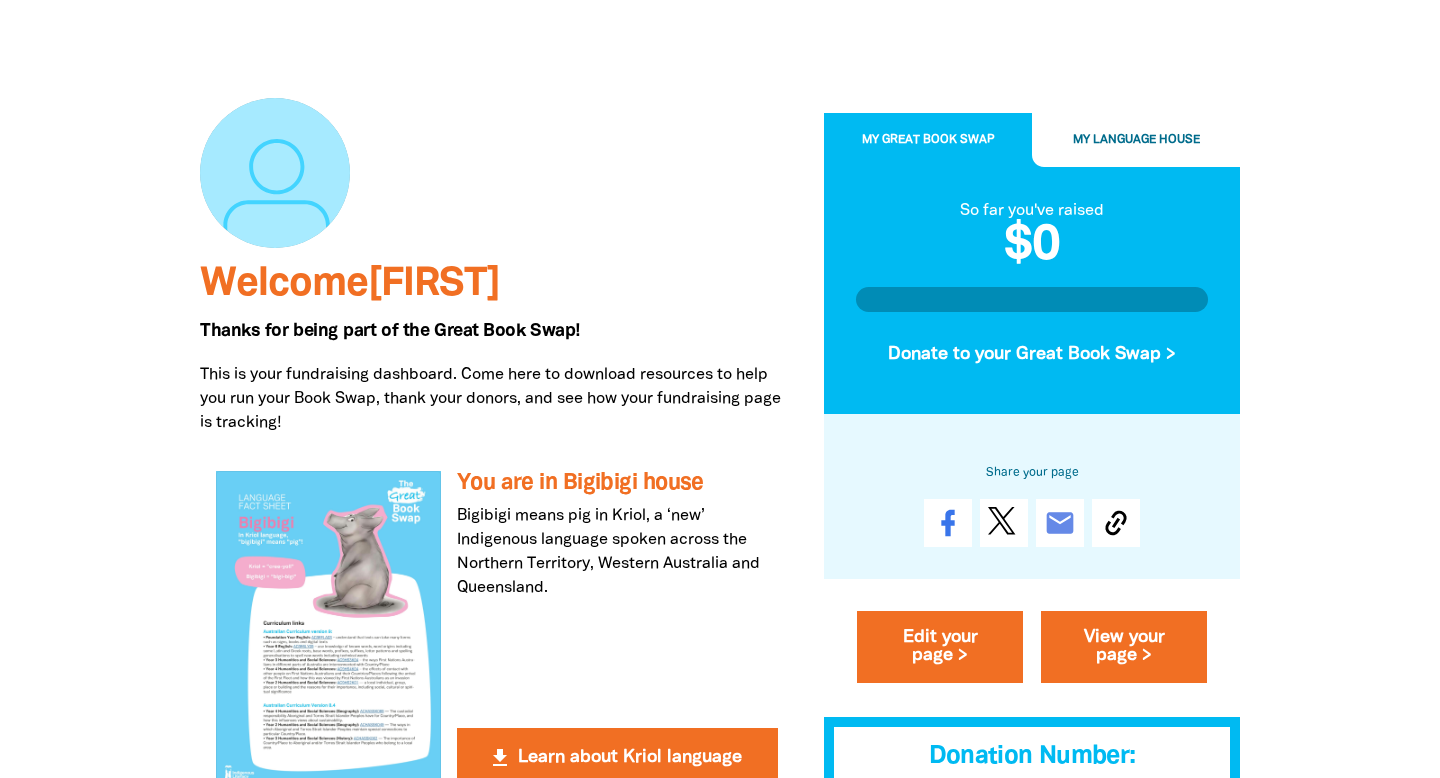 click on "My Language House" at bounding box center (1136, 141) 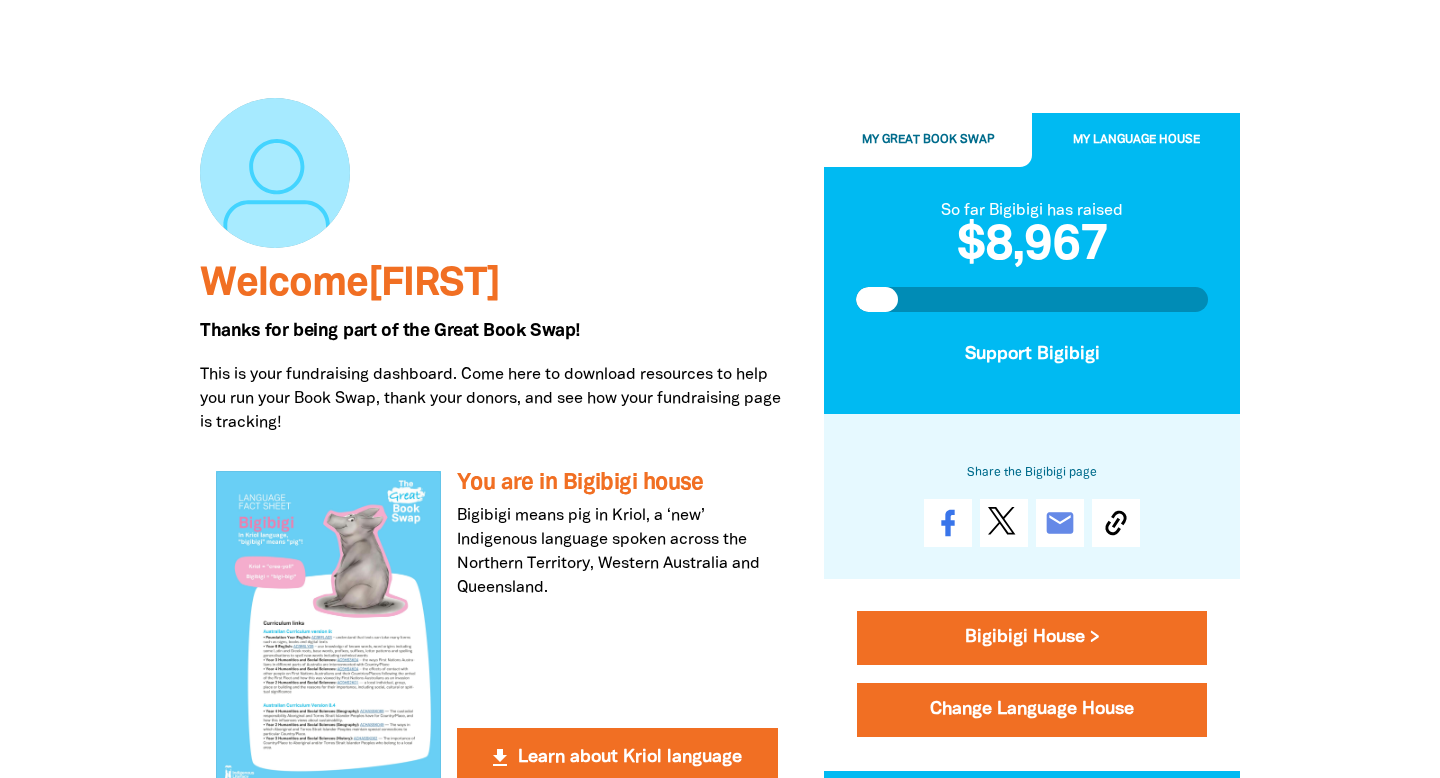 click on "My Great Book Swap" at bounding box center (928, 141) 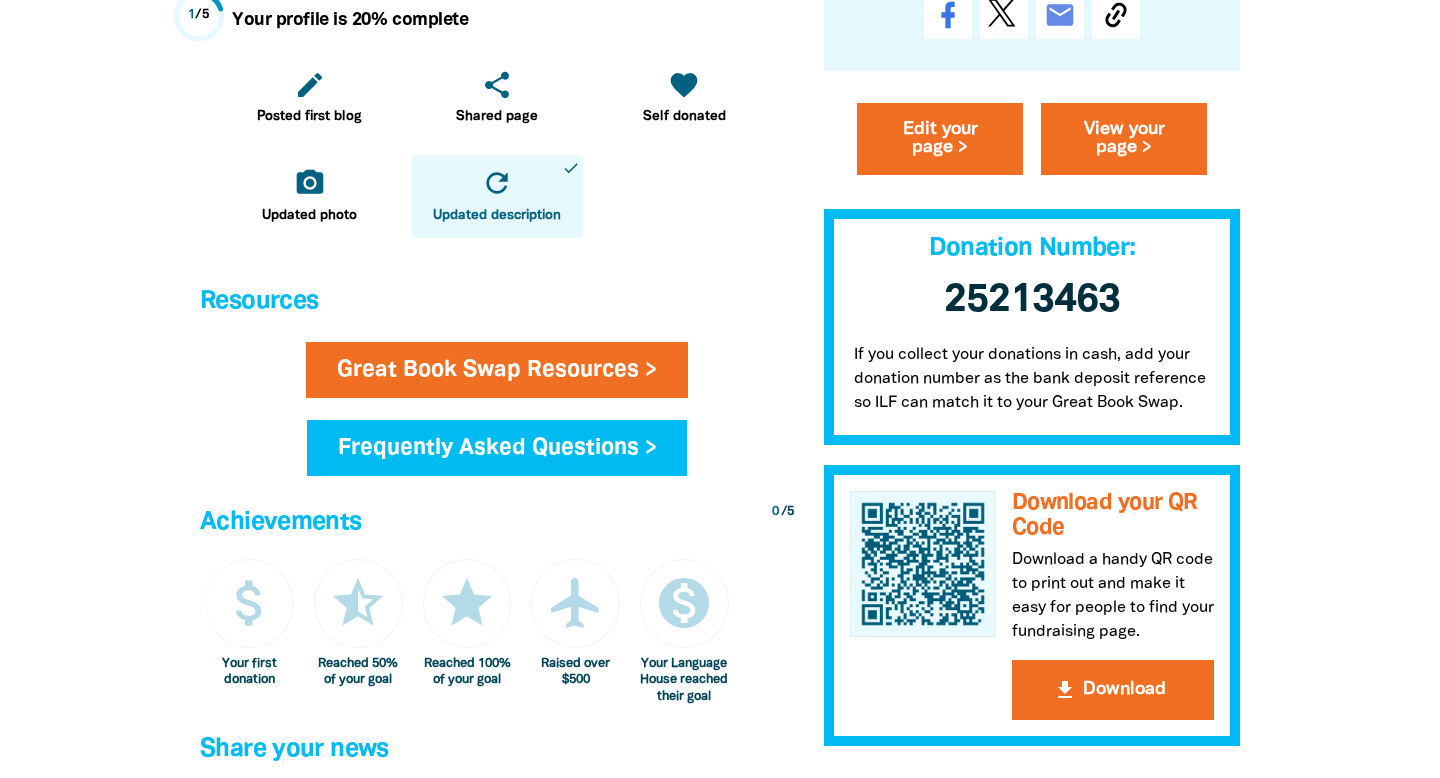 scroll, scrollTop: 940, scrollLeft: 0, axis: vertical 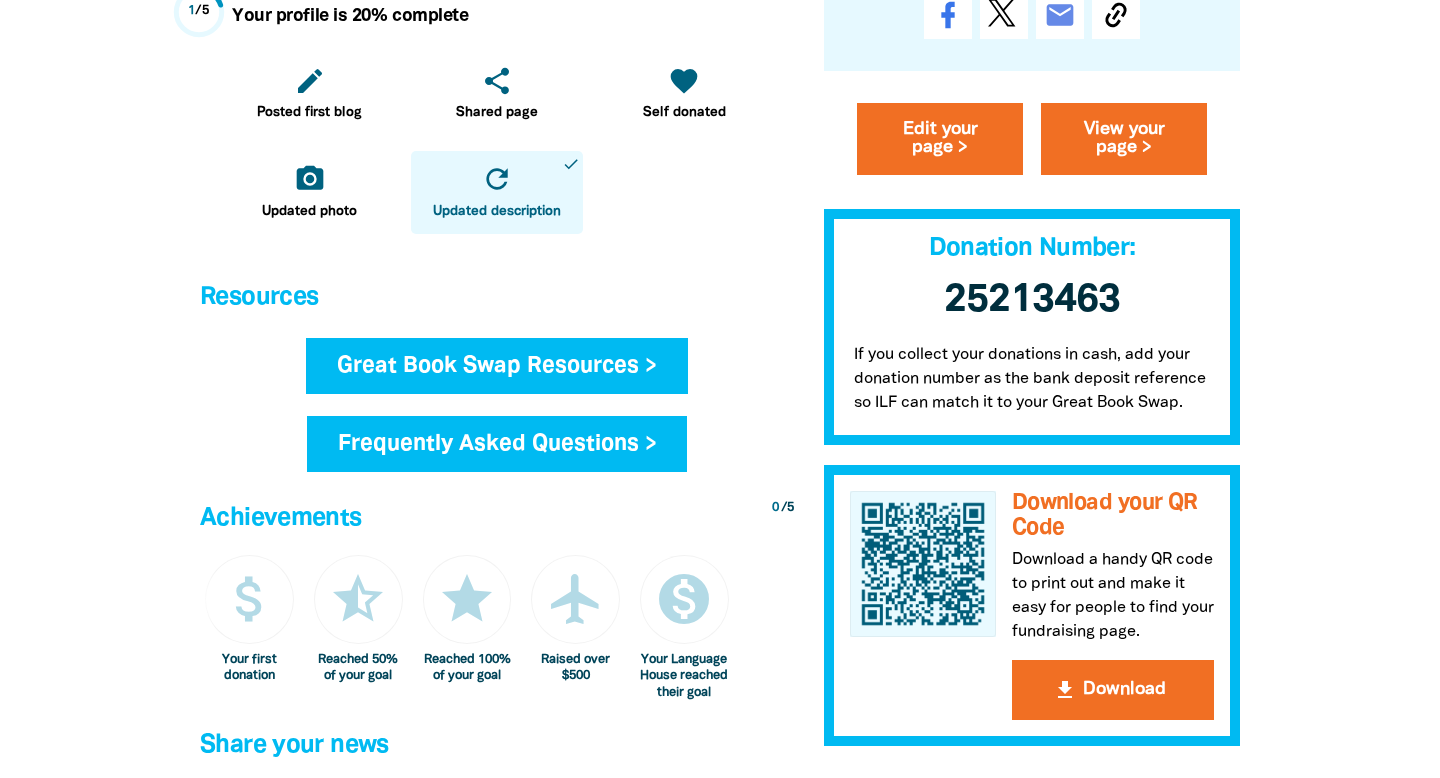click on "Great Book Swap Resources >" at bounding box center (497, 366) 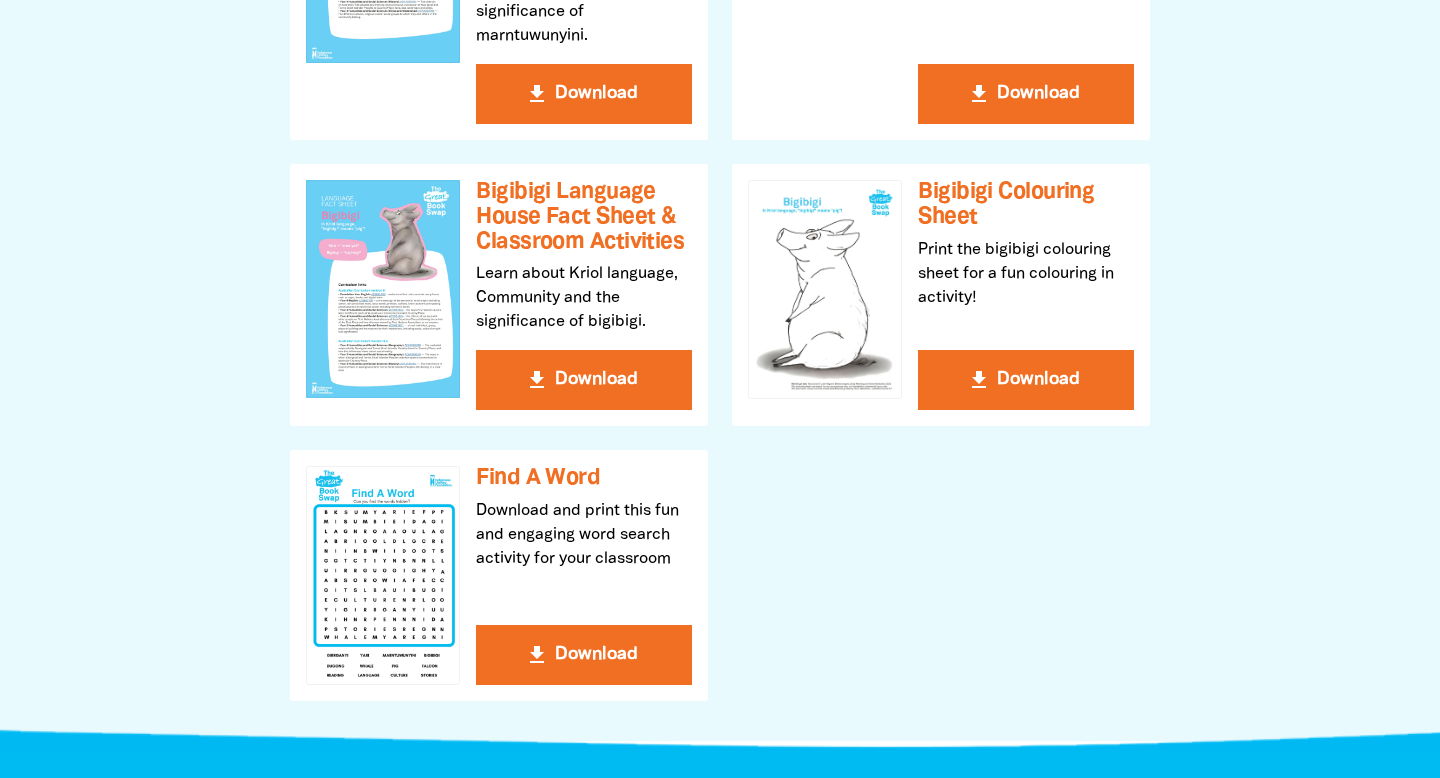 scroll, scrollTop: 1382, scrollLeft: 0, axis: vertical 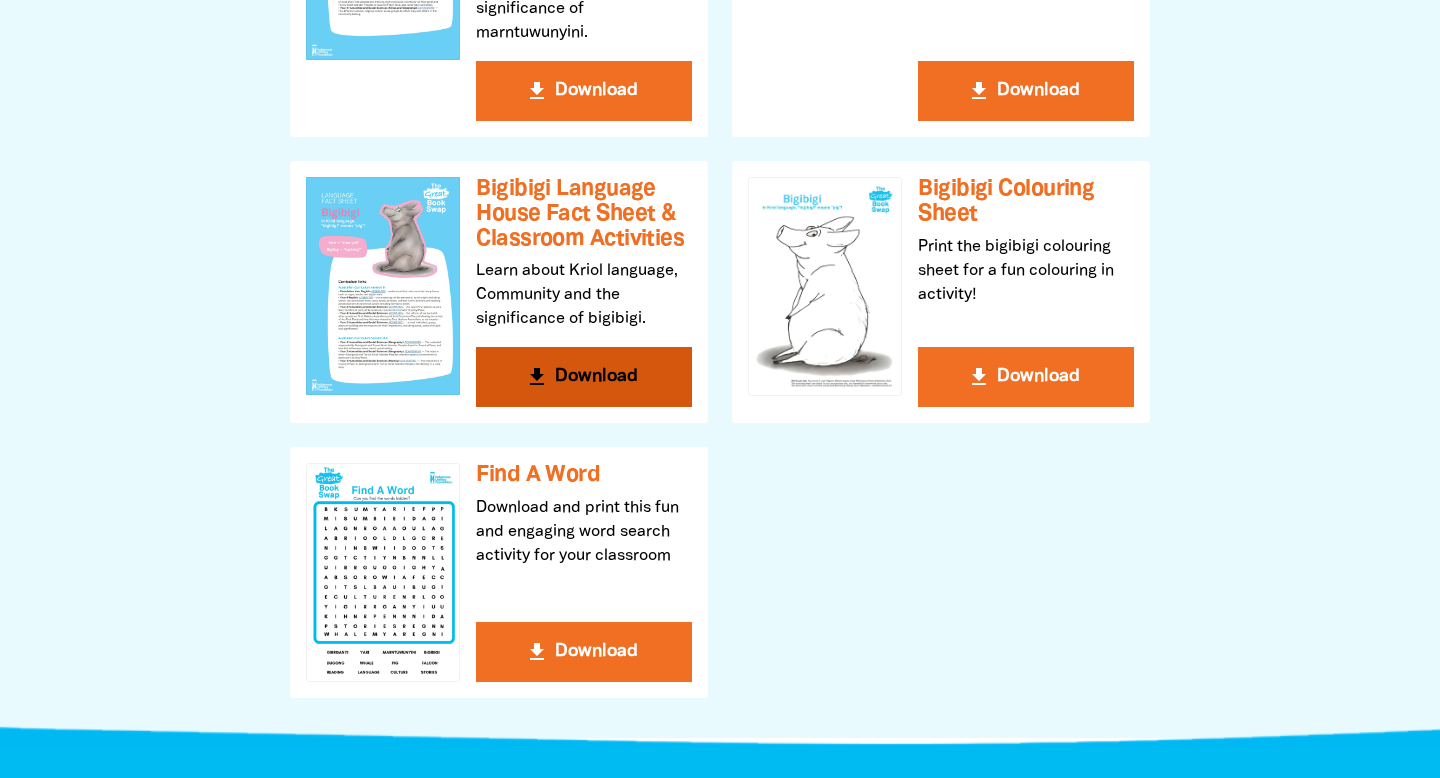 click on "get_app   Download" at bounding box center [584, 377] 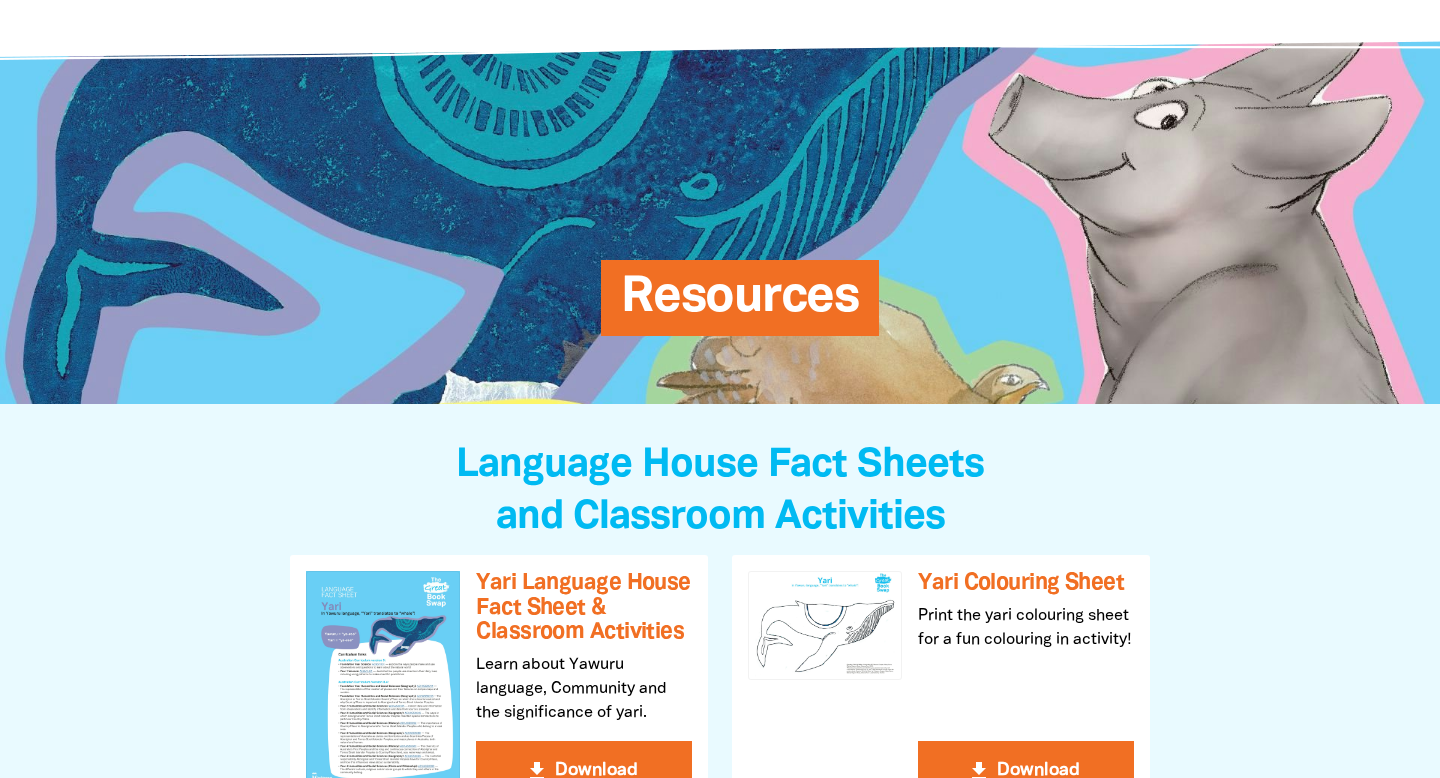 scroll, scrollTop: 0, scrollLeft: 0, axis: both 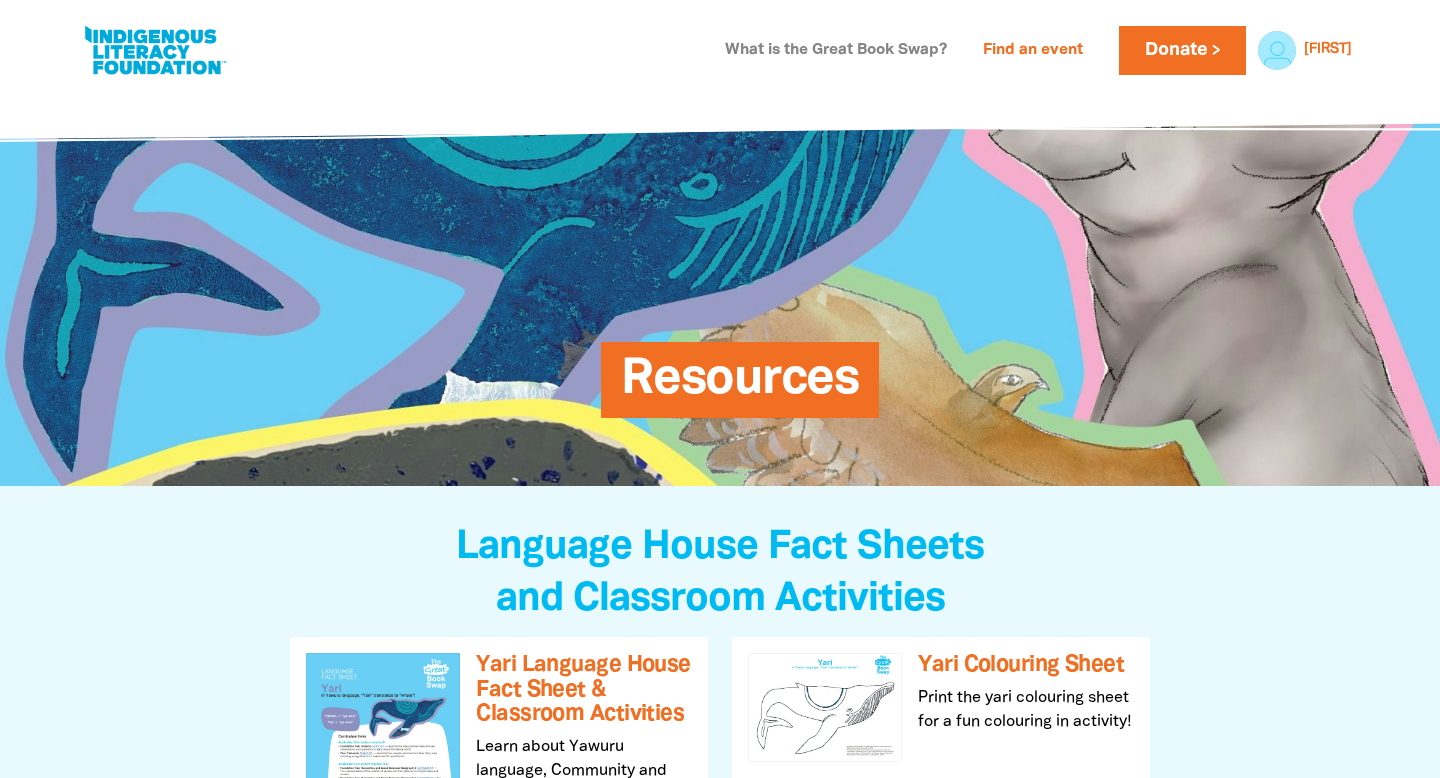 click on "What is the Great Book Swap?" at bounding box center [836, 51] 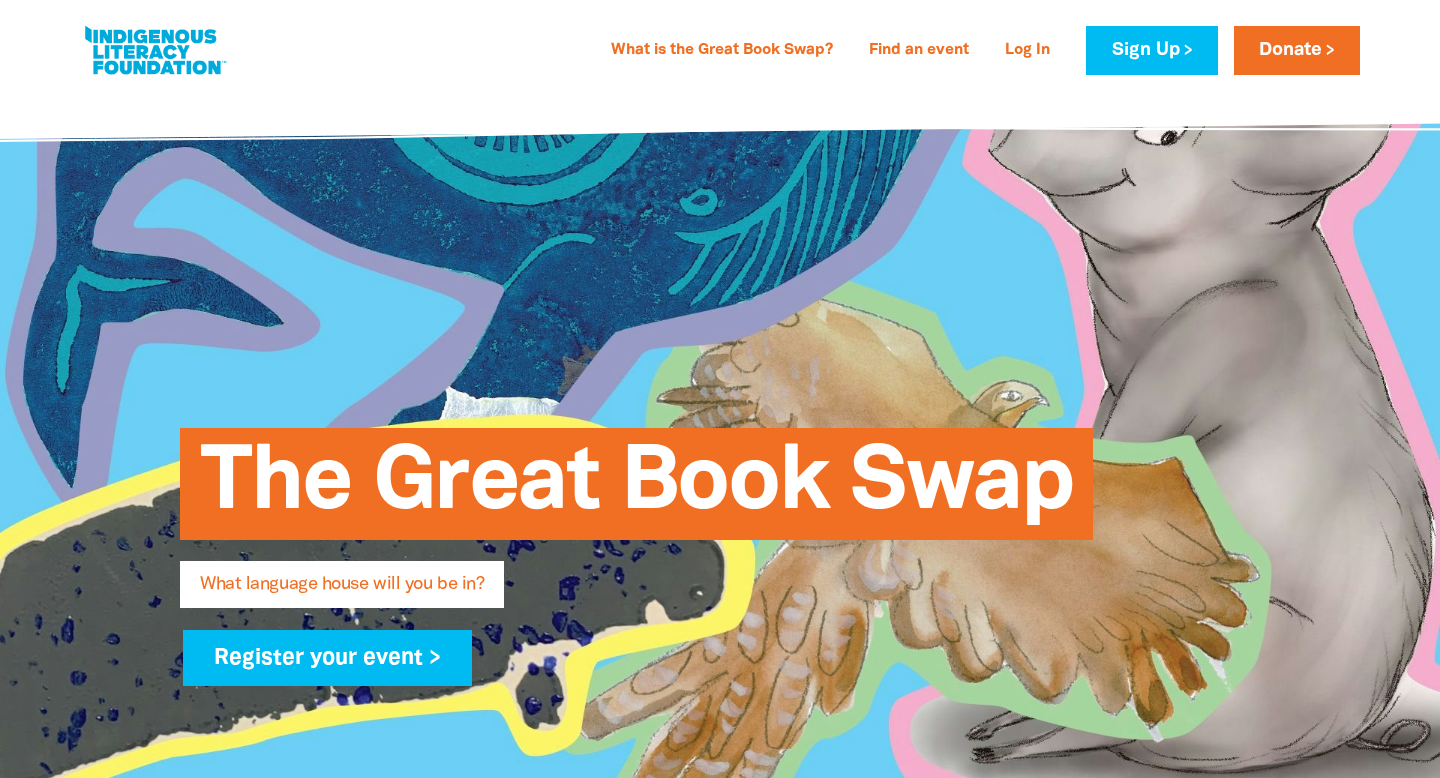 scroll, scrollTop: 1063, scrollLeft: 0, axis: vertical 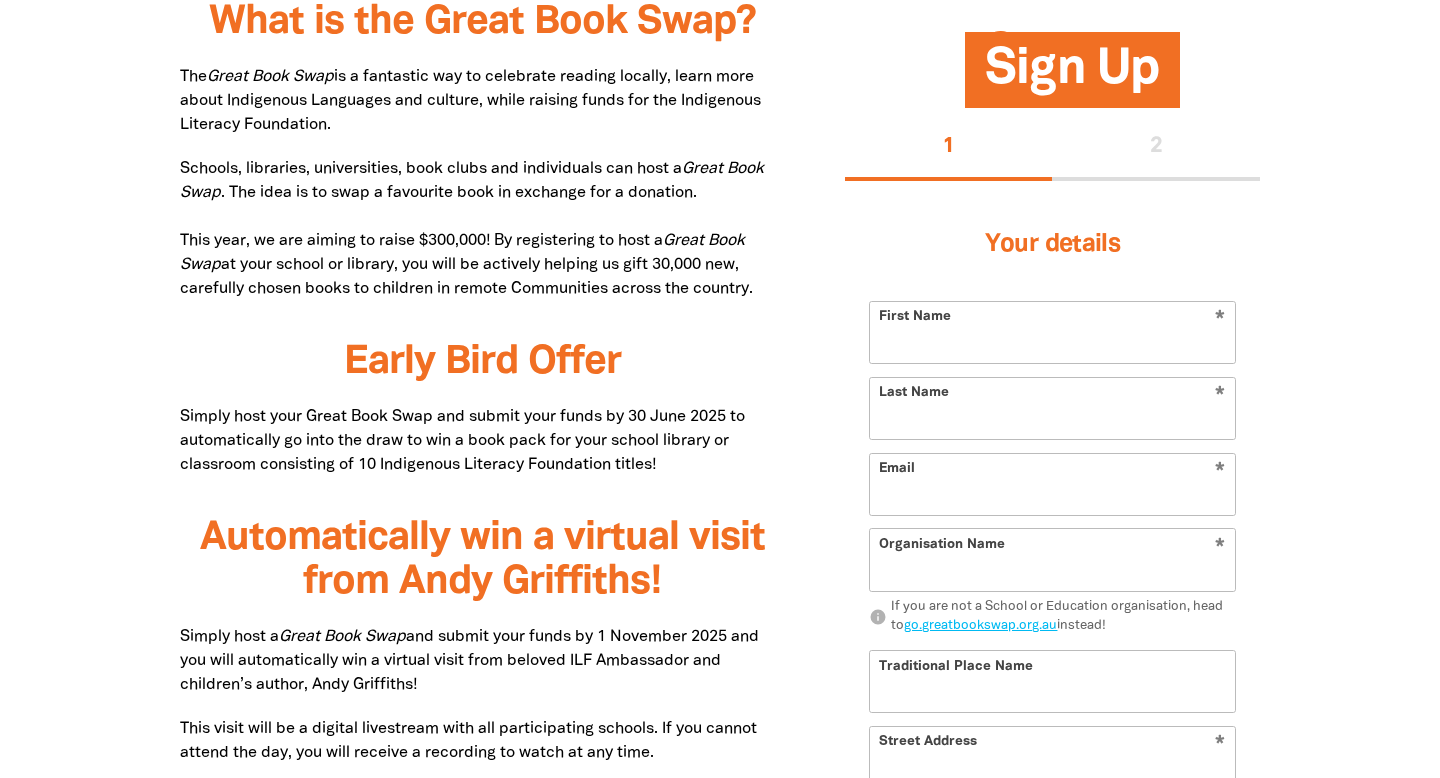 type on "[FIRST]" 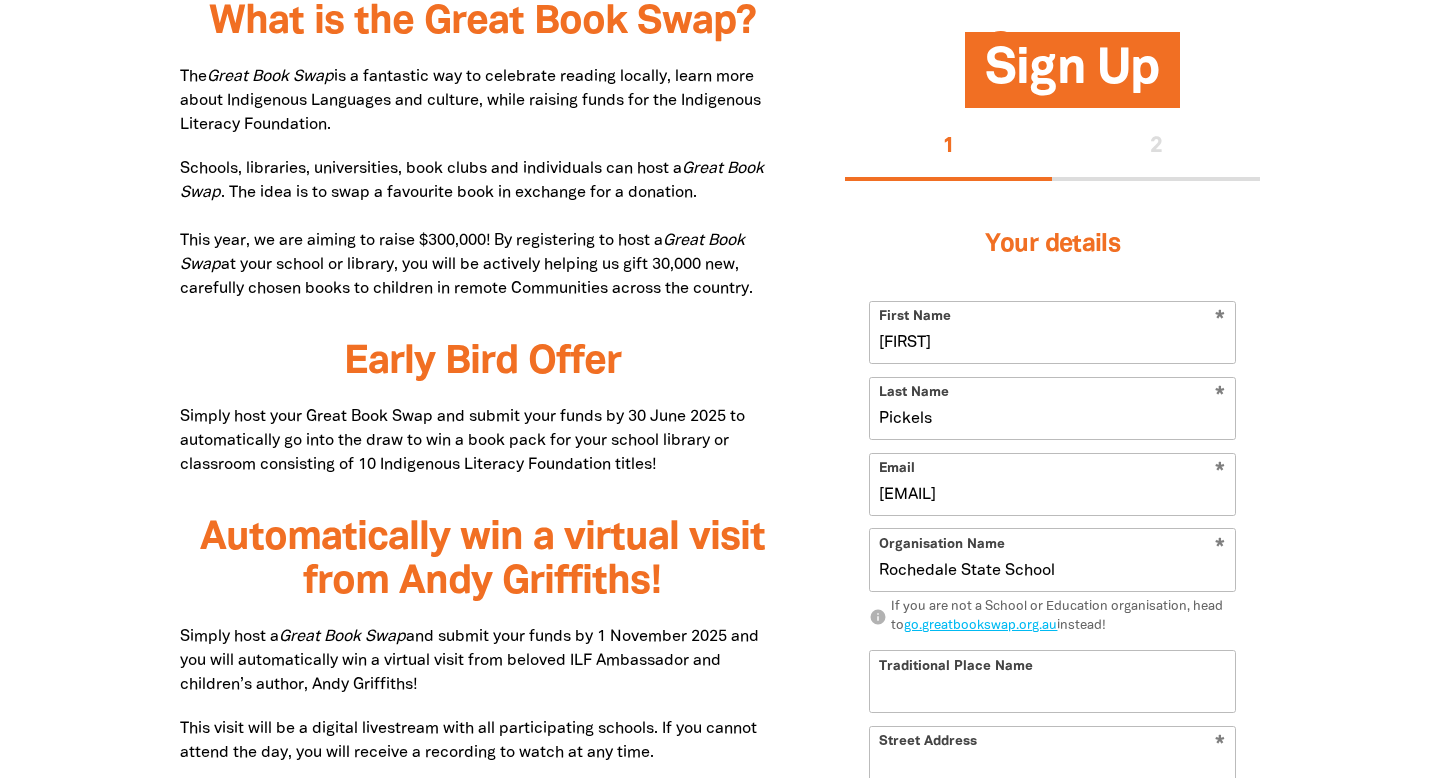 select on "primary-school" 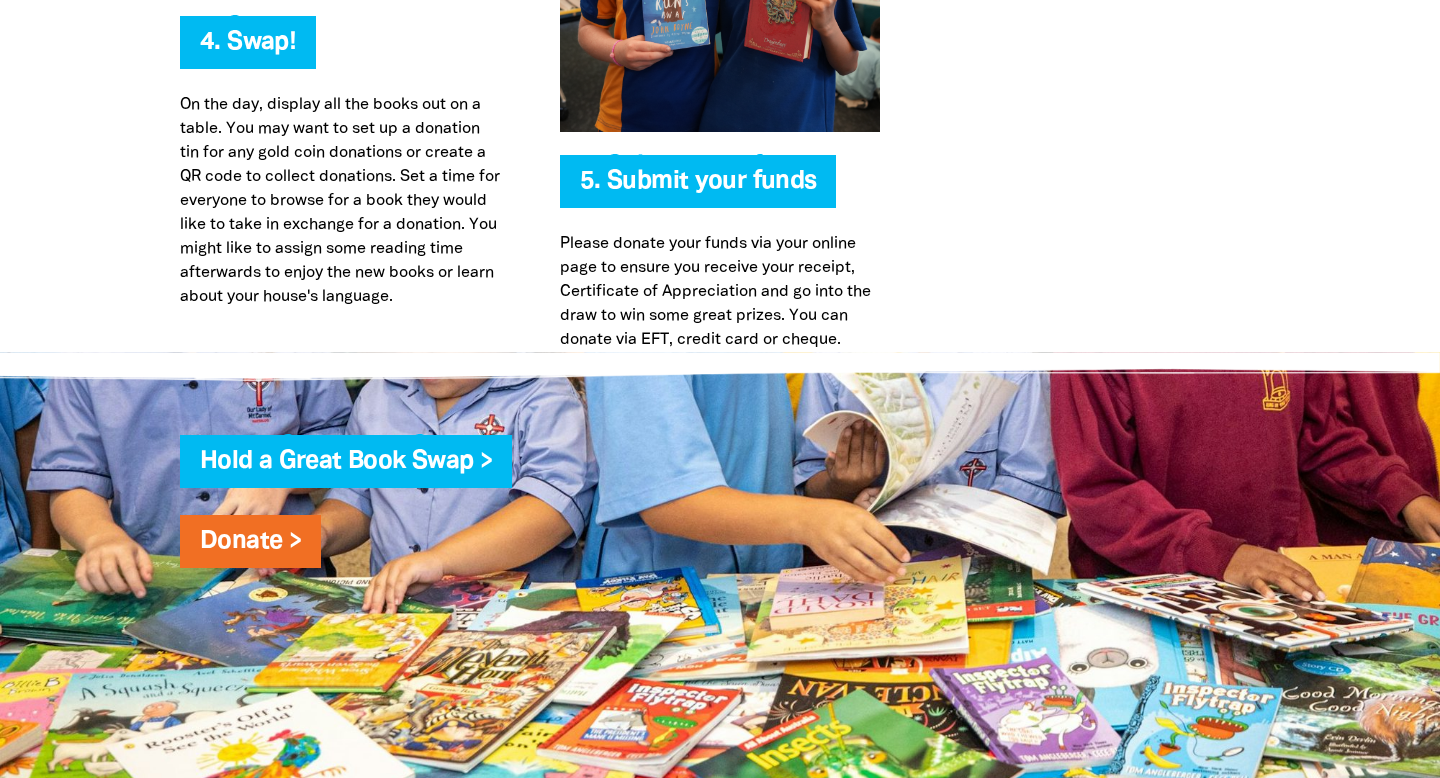 scroll, scrollTop: 5150, scrollLeft: 0, axis: vertical 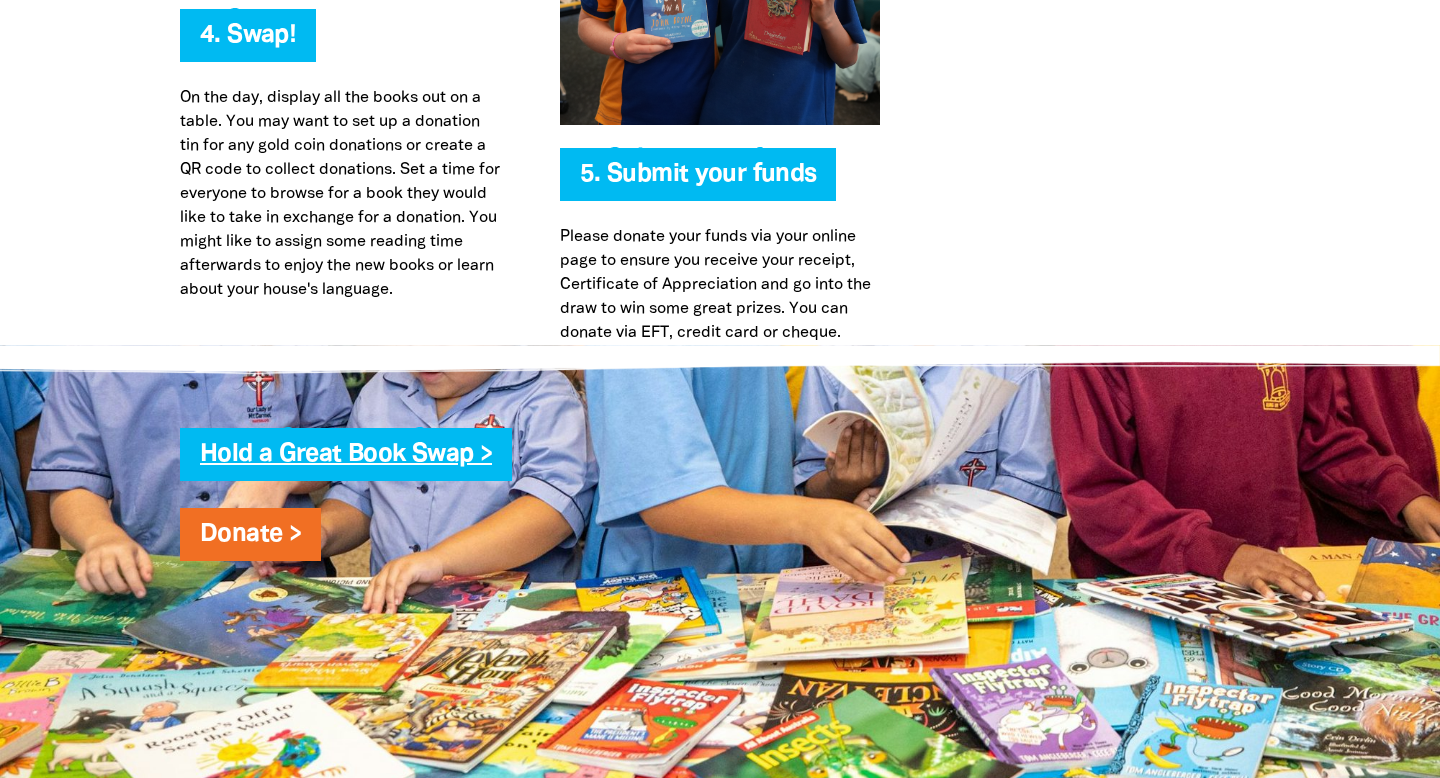 click on "Hold a Great Book Swap >" 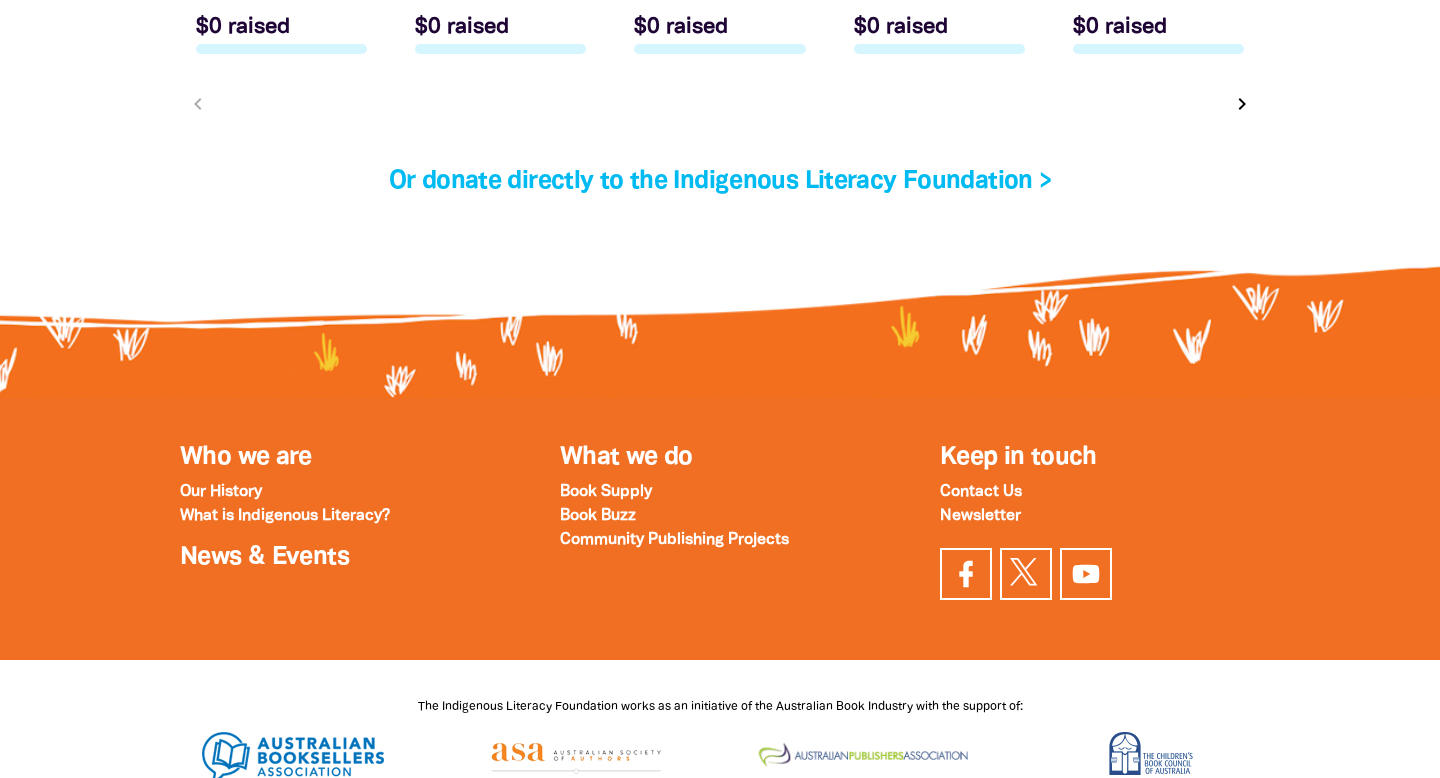 scroll, scrollTop: 6825, scrollLeft: 0, axis: vertical 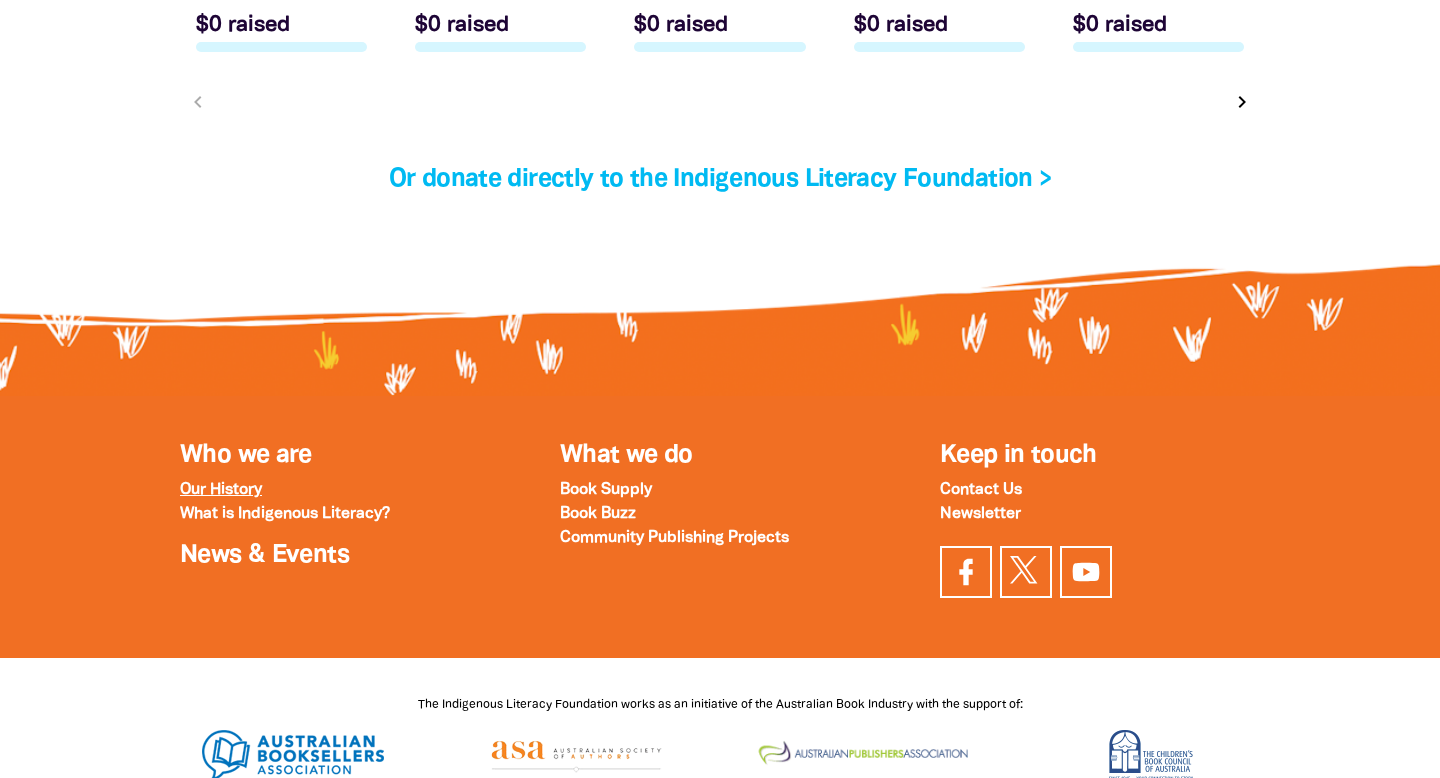 click on "Our History" at bounding box center (221, 490) 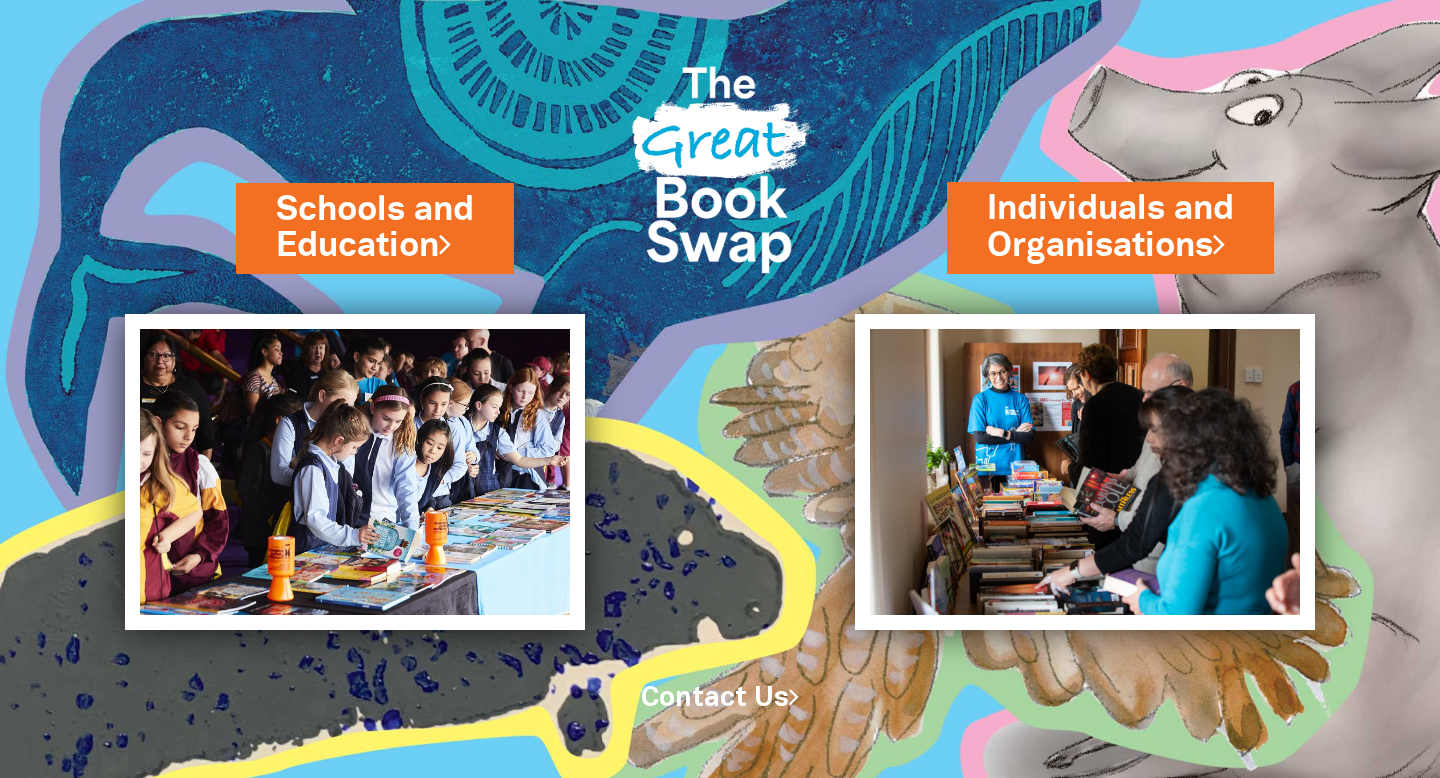 scroll, scrollTop: 0, scrollLeft: 0, axis: both 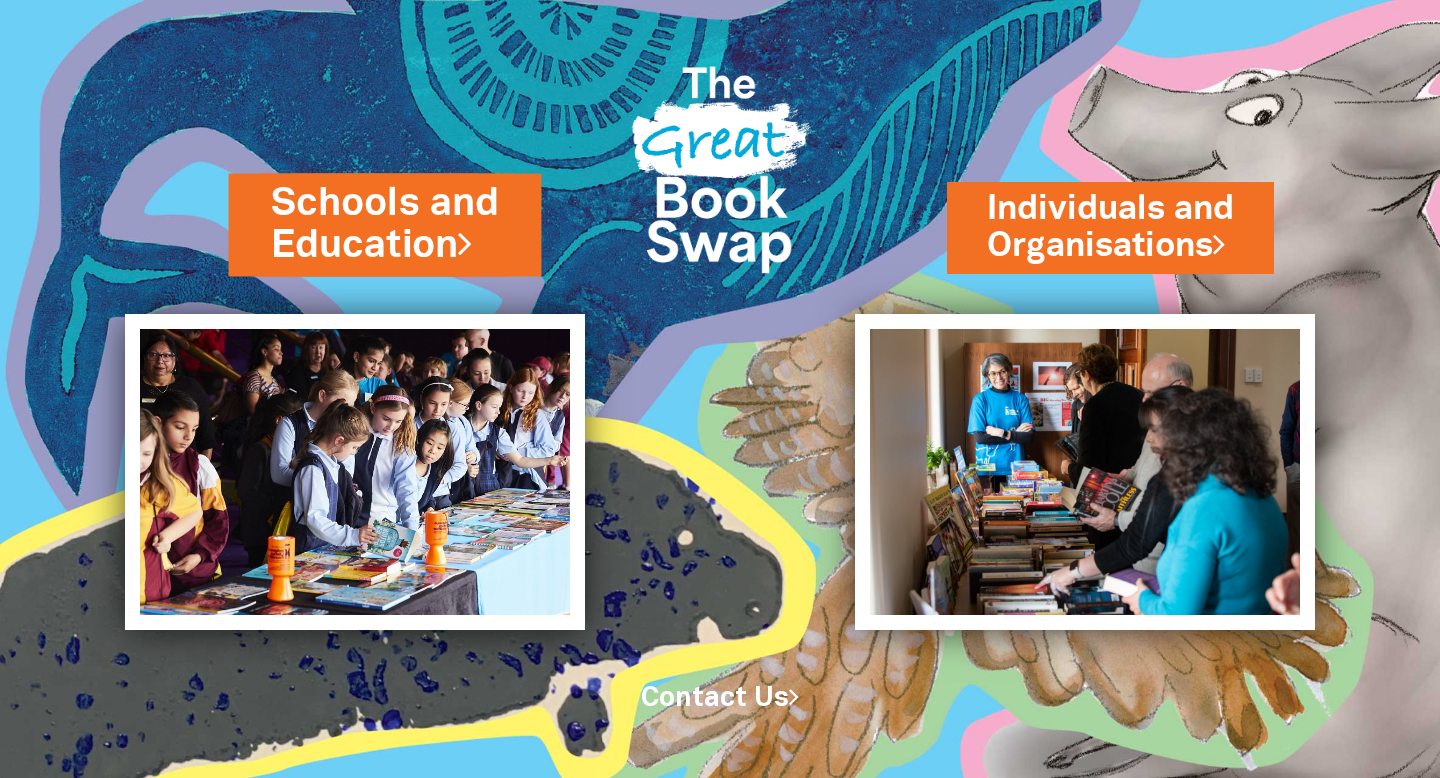 click on "Schools and Education" at bounding box center [384, 224] 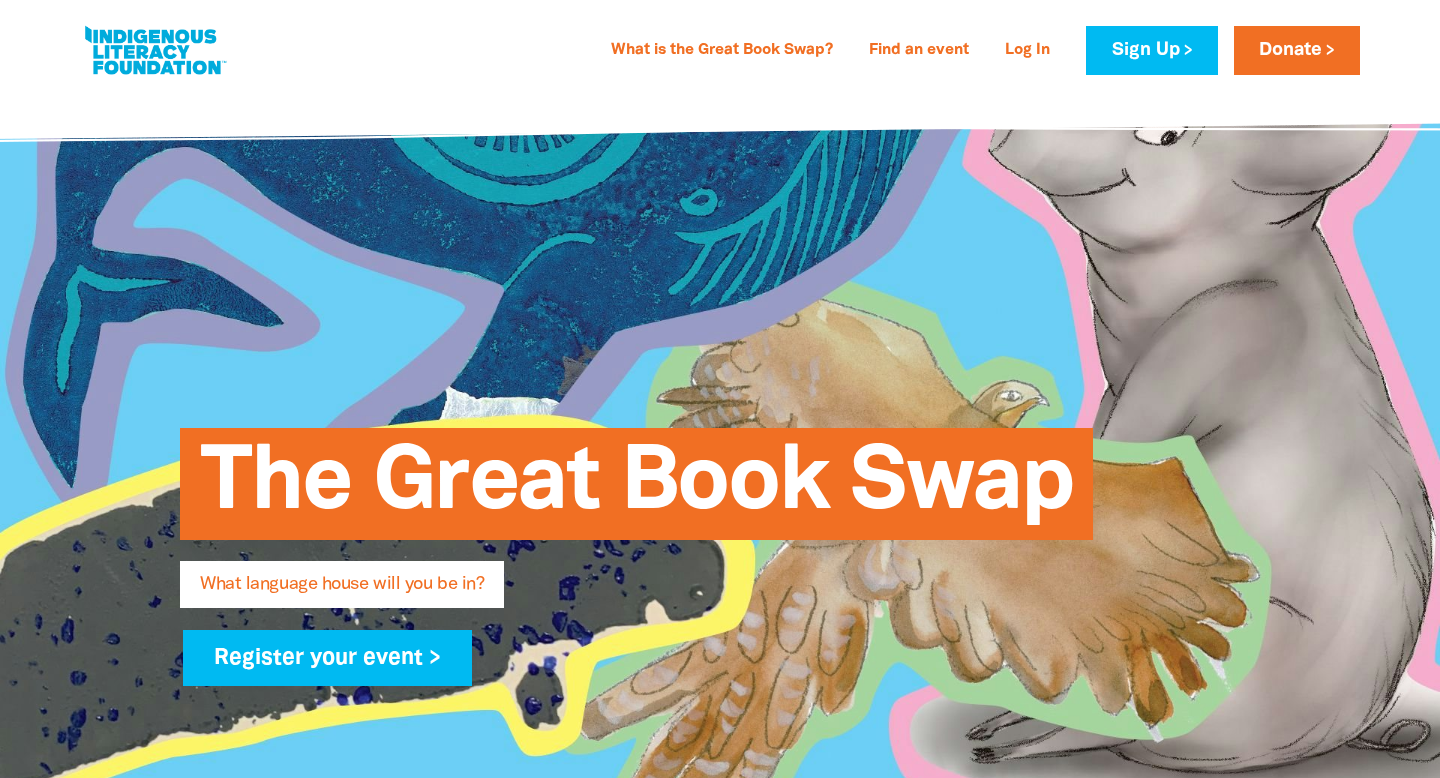 scroll, scrollTop: 0, scrollLeft: 0, axis: both 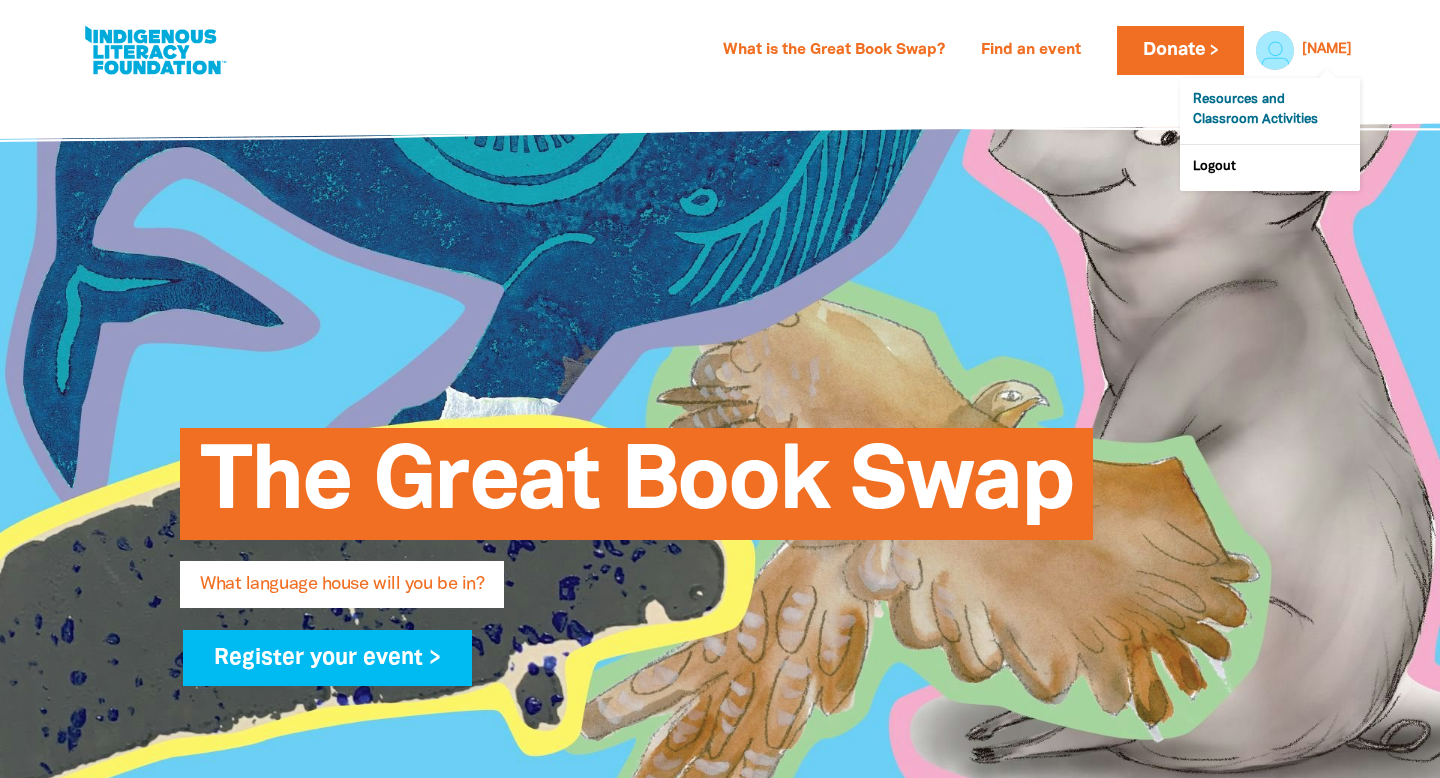 click on "Resources and Classroom Activities" at bounding box center [1270, 111] 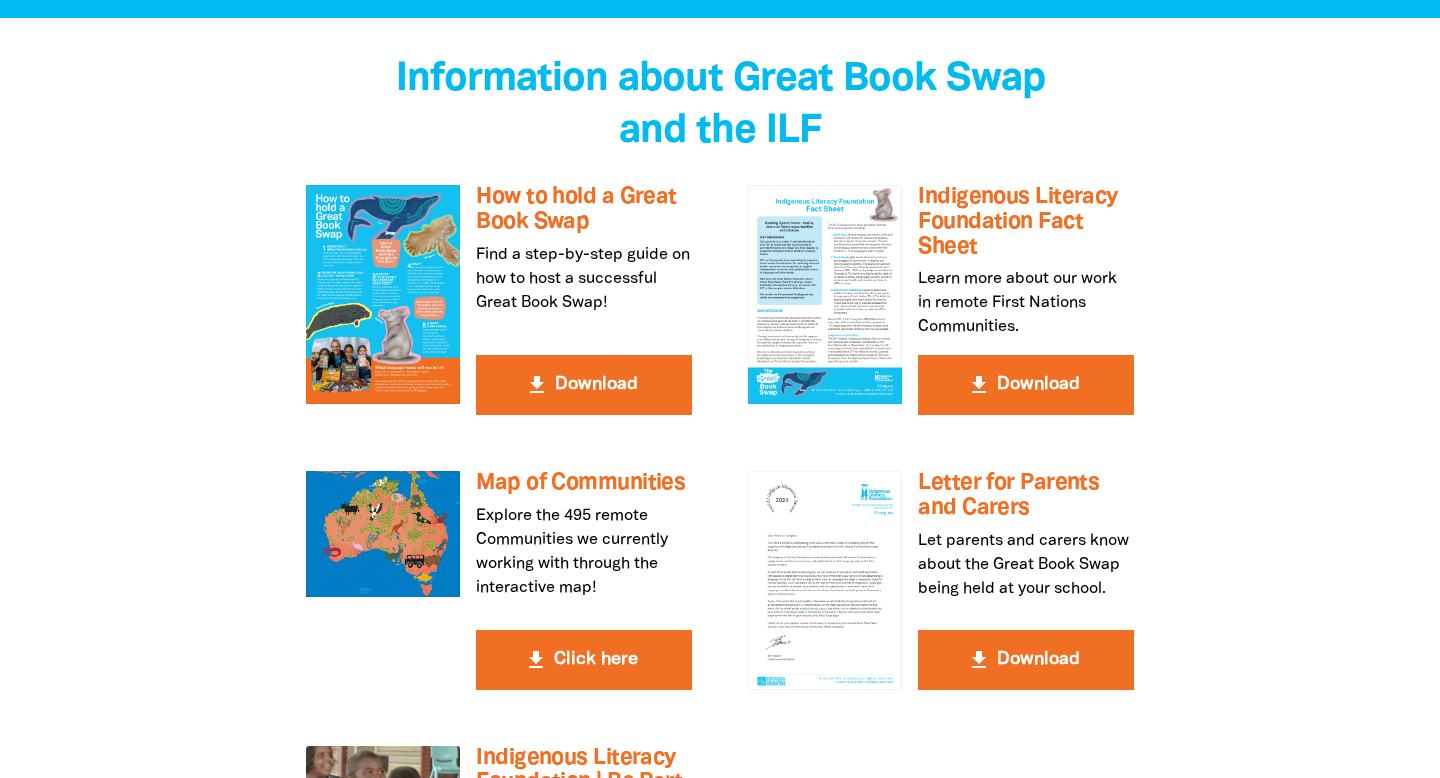 scroll, scrollTop: 3451, scrollLeft: 0, axis: vertical 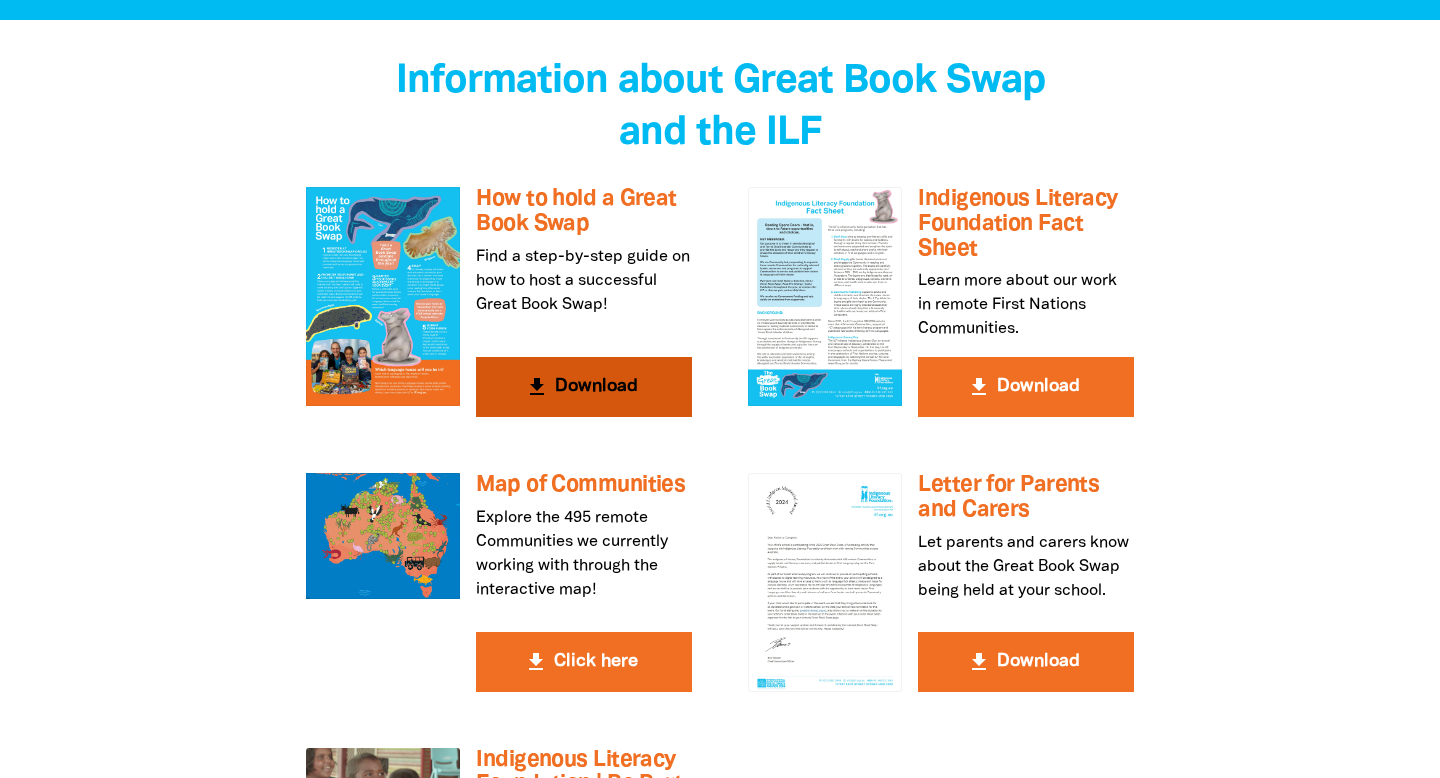 click on "get_app   Download" at bounding box center (584, 387) 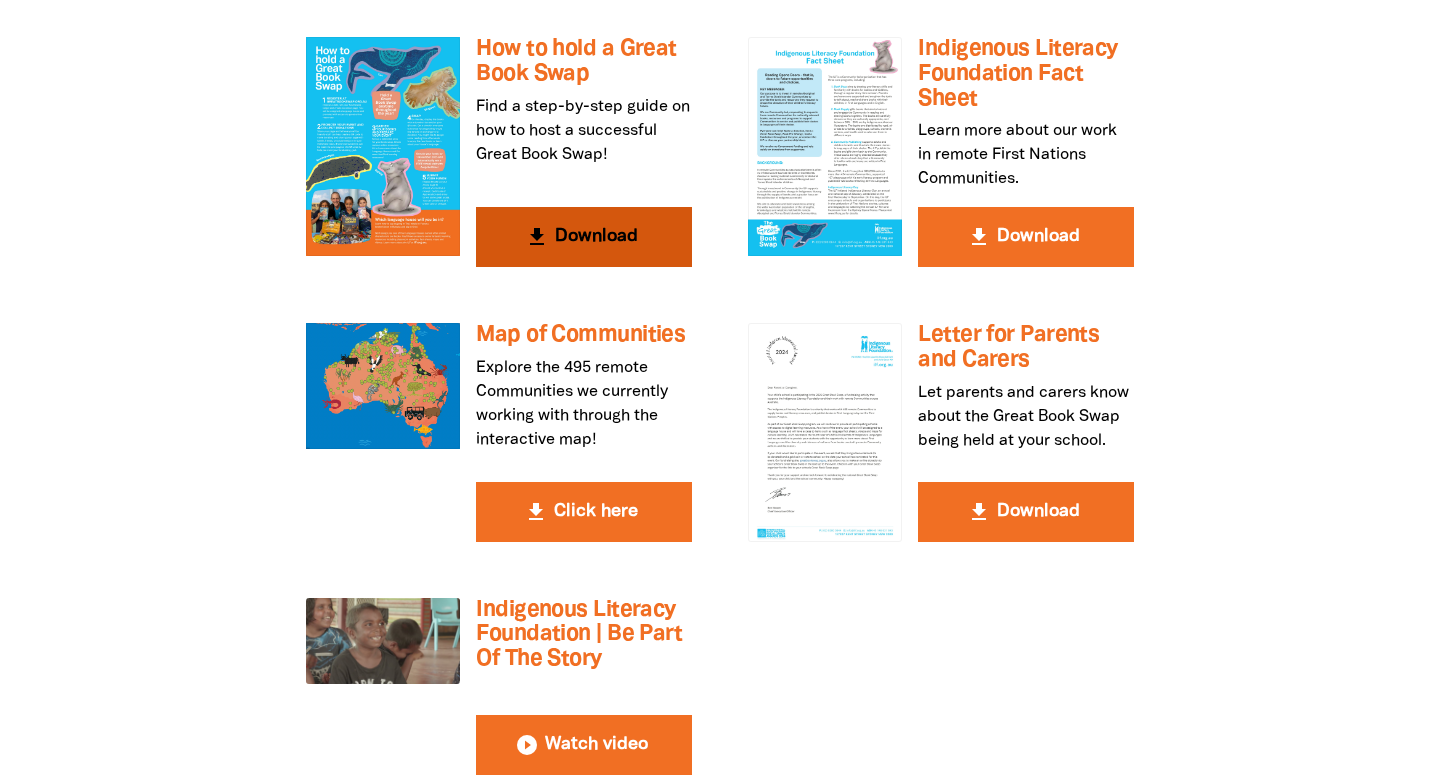 scroll, scrollTop: 3647, scrollLeft: 0, axis: vertical 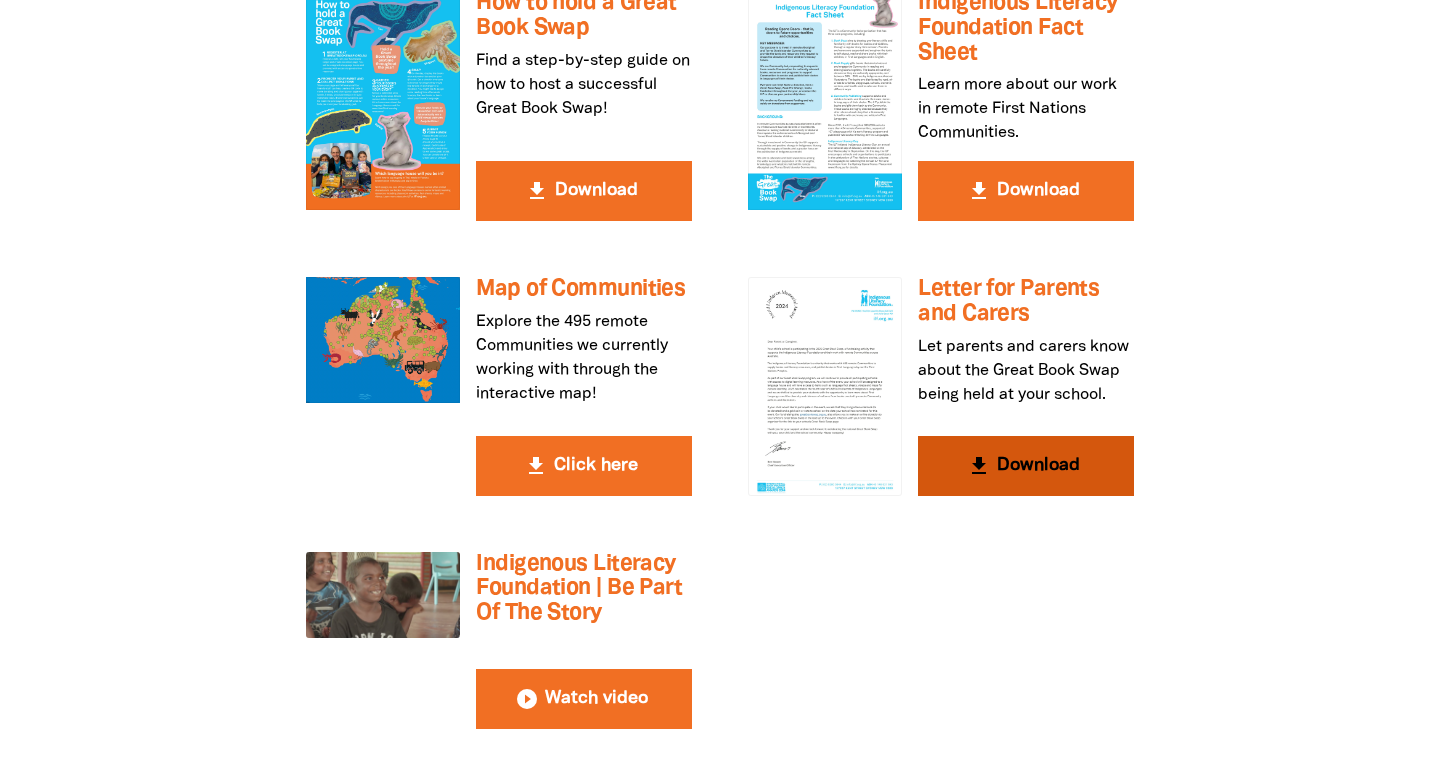 click on "get_app   Download" at bounding box center [1026, 466] 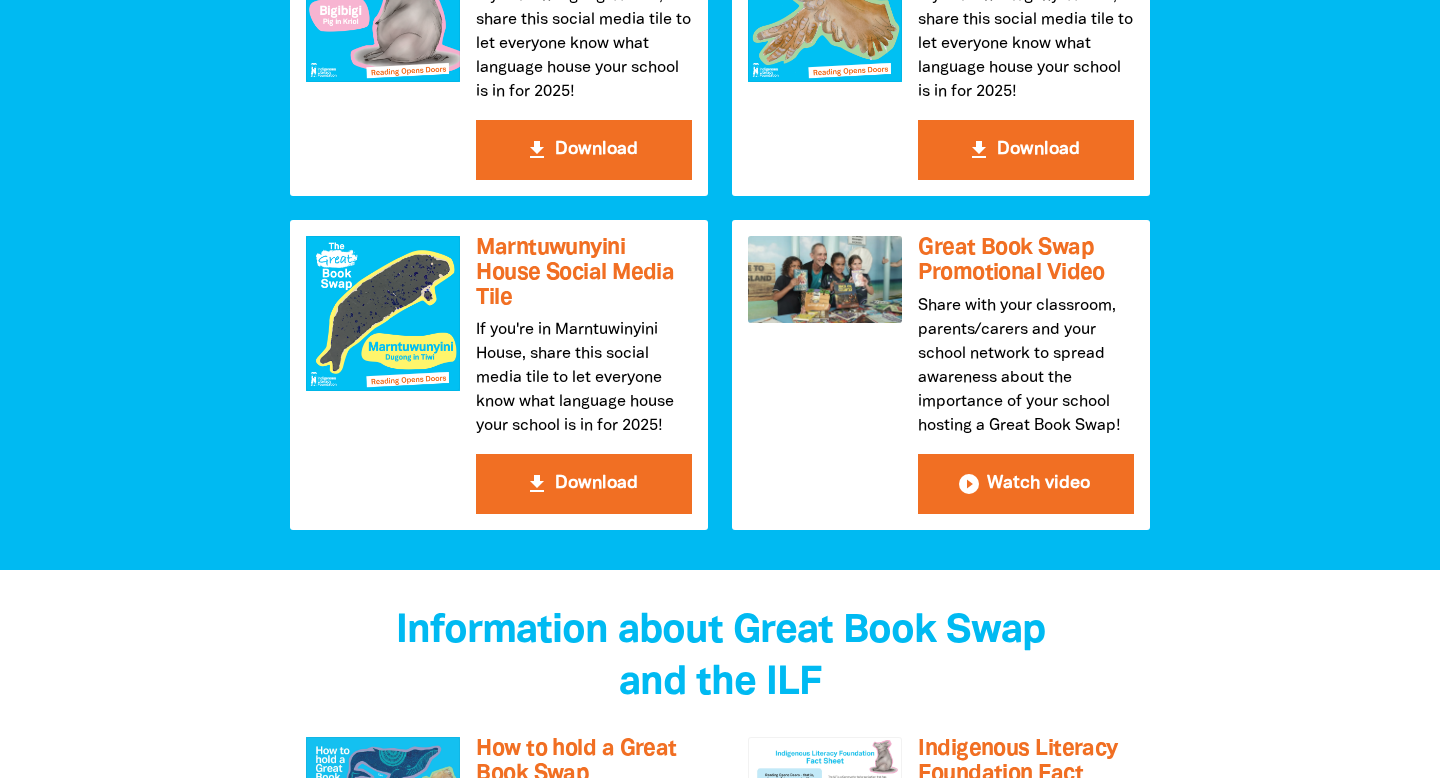 scroll, scrollTop: 2712, scrollLeft: 0, axis: vertical 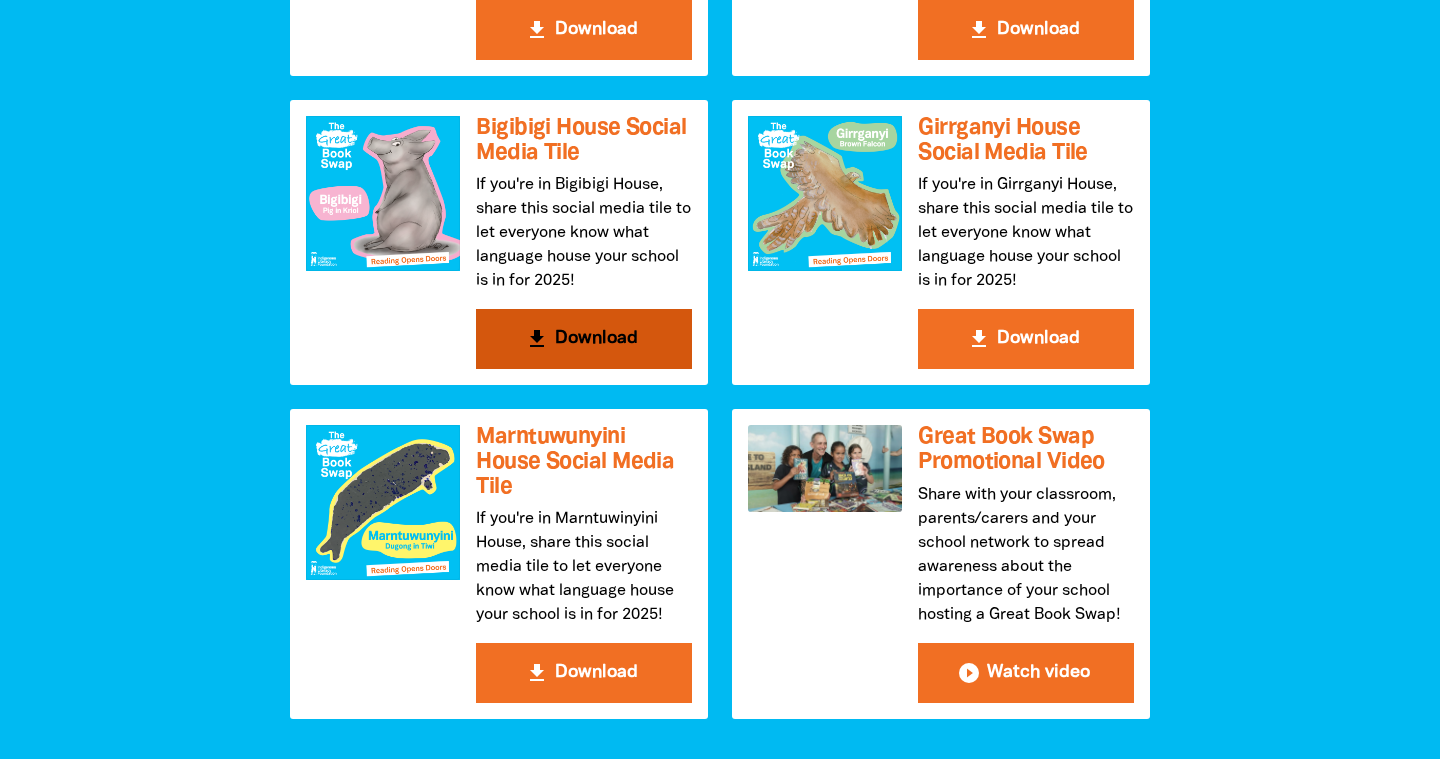 click on "get_app   Download" at bounding box center [584, 339] 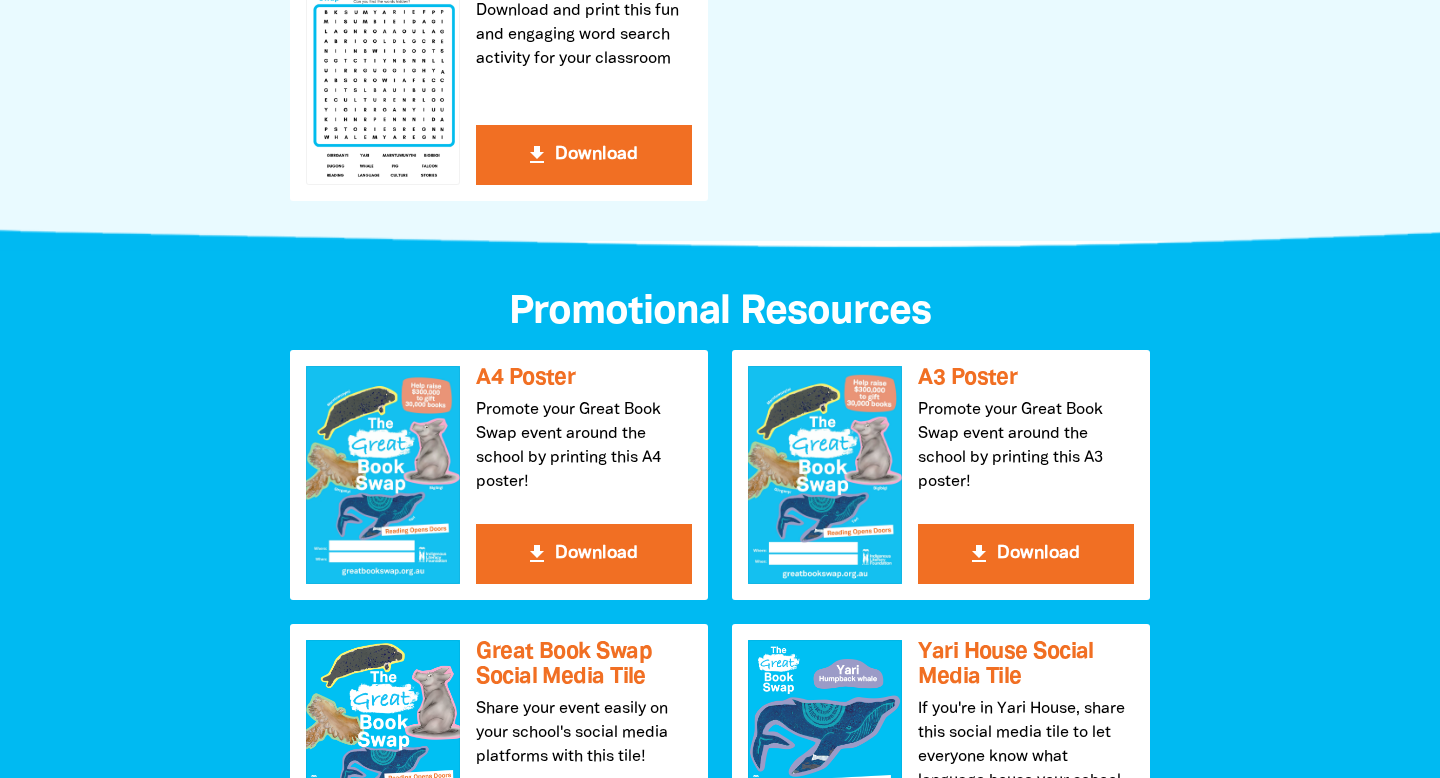 scroll, scrollTop: 1878, scrollLeft: 0, axis: vertical 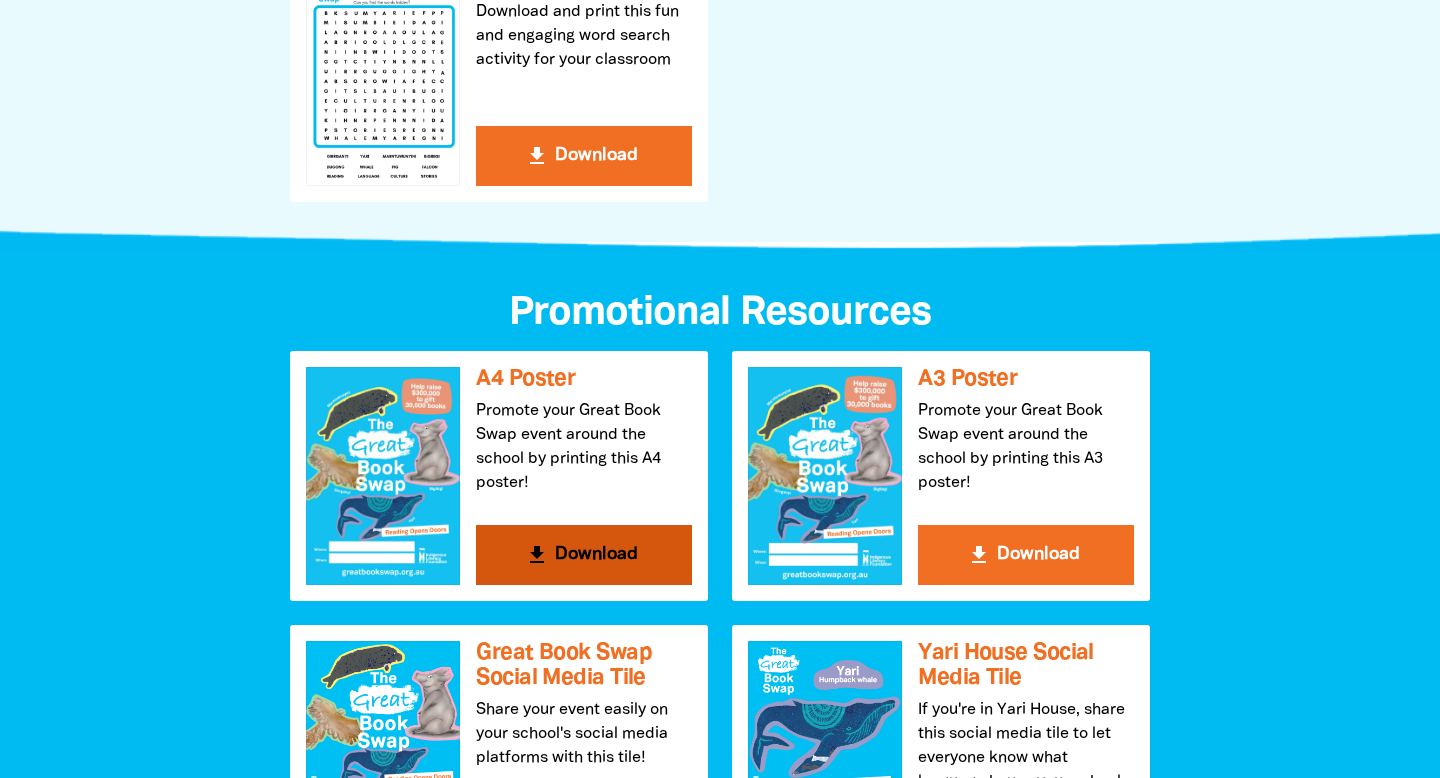 click on "get_app   Download" at bounding box center [584, 555] 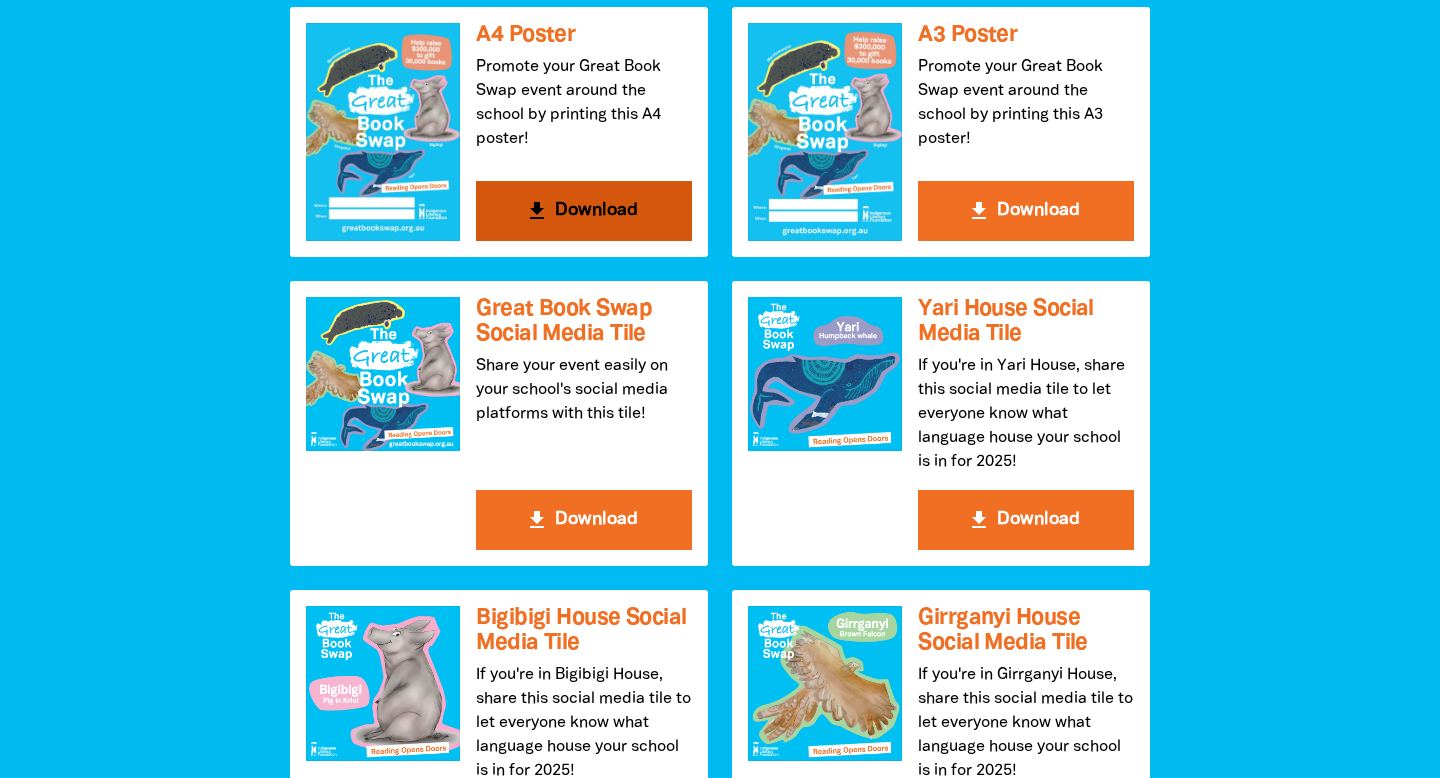 scroll, scrollTop: 2475, scrollLeft: 0, axis: vertical 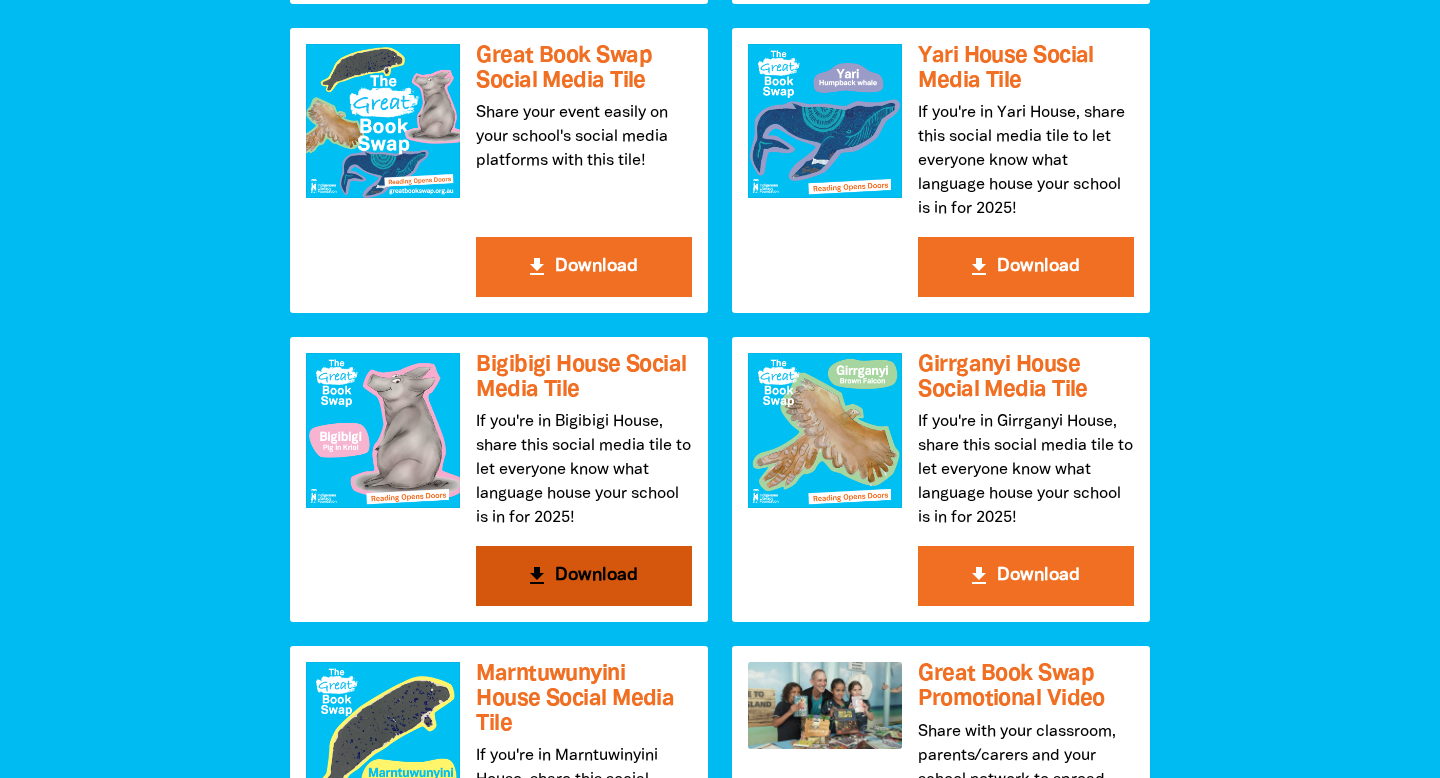 click on "get_app   Download" at bounding box center (584, 576) 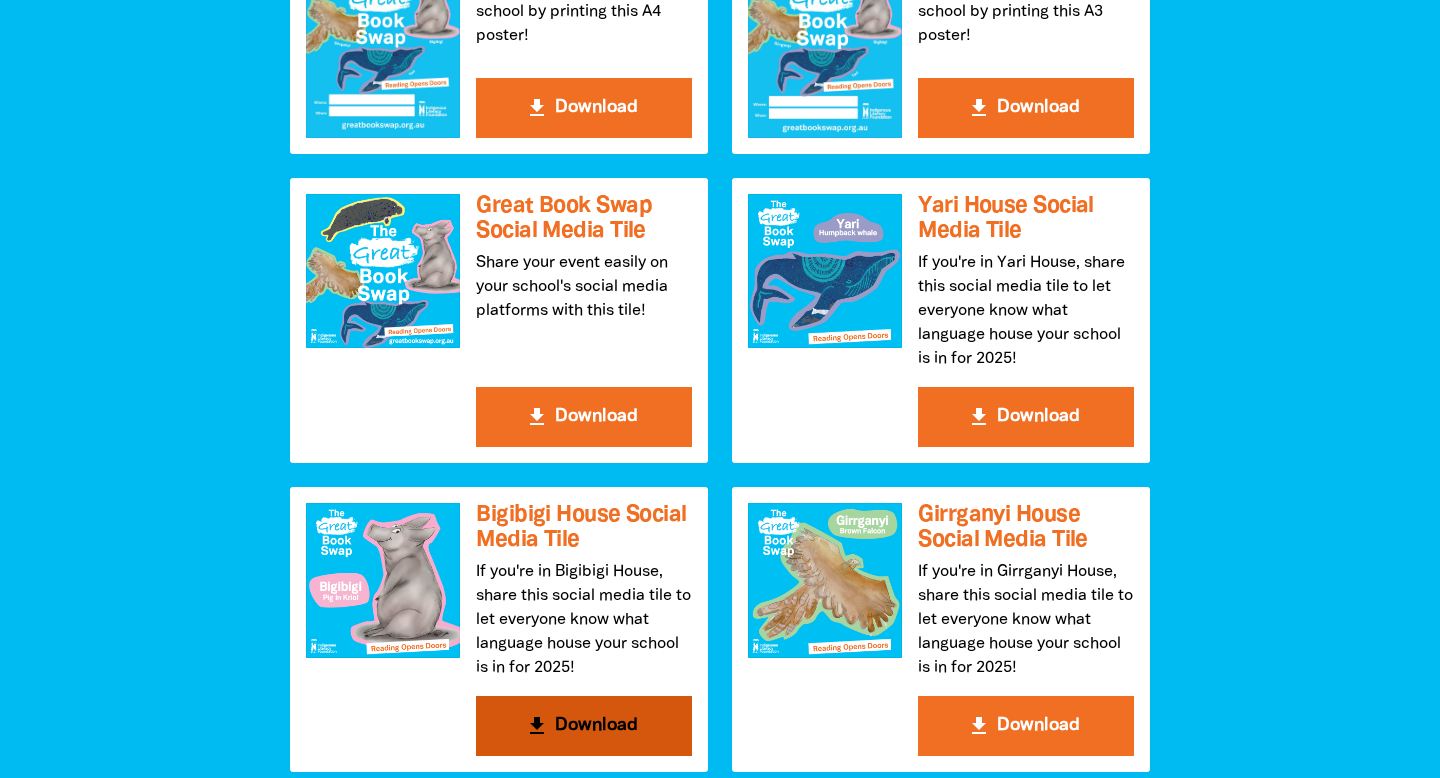 scroll, scrollTop: 2047, scrollLeft: 0, axis: vertical 